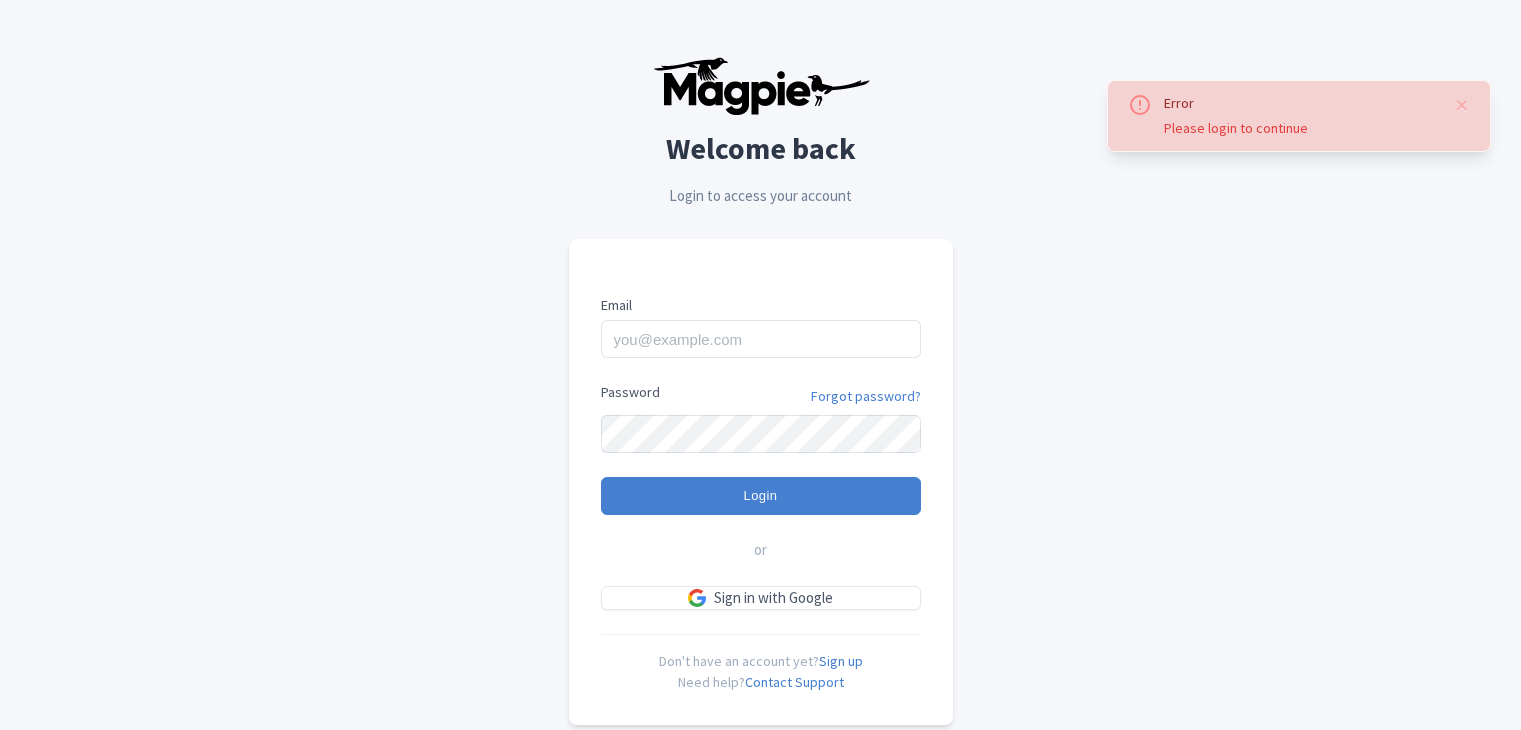 scroll, scrollTop: 0, scrollLeft: 0, axis: both 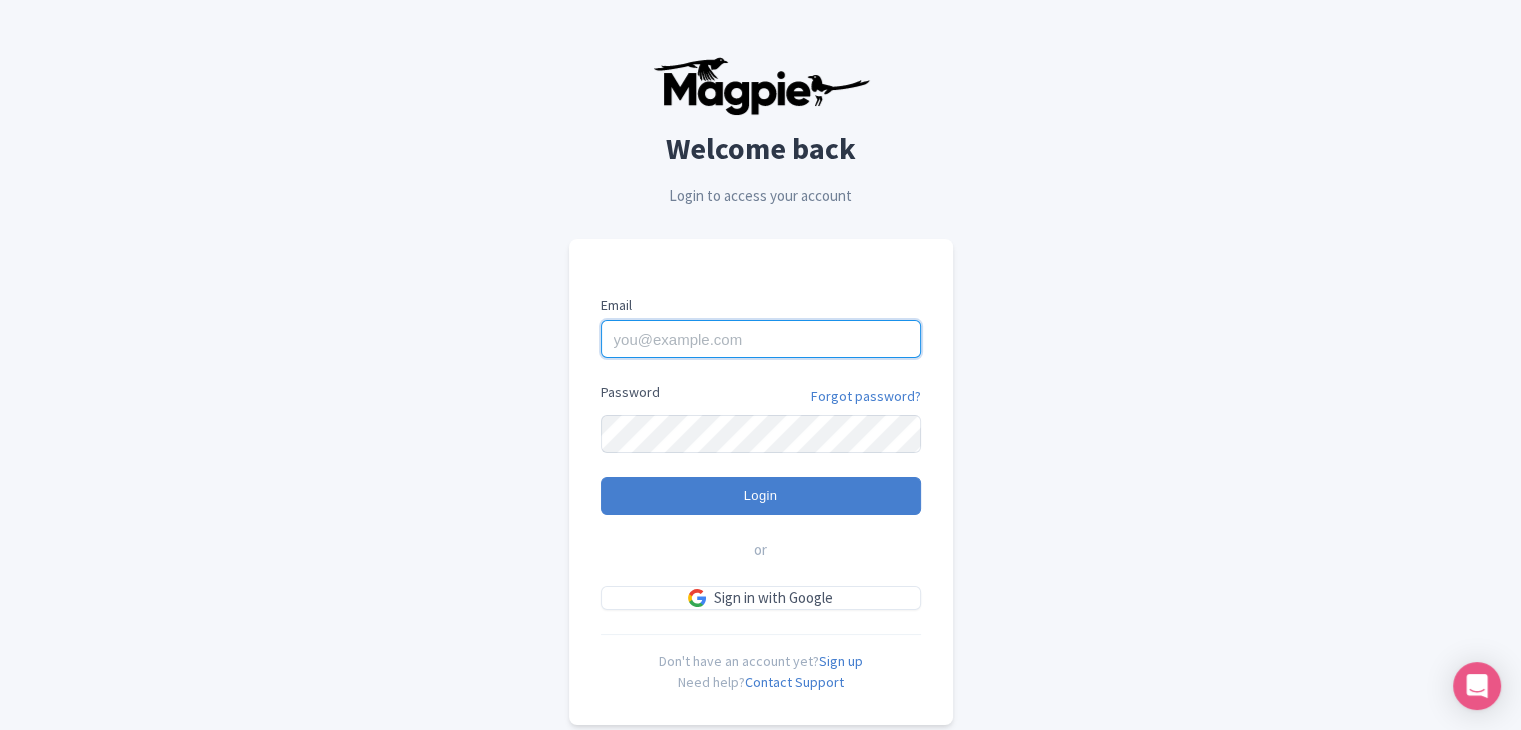 paste on "support@malaysia-experience.com" 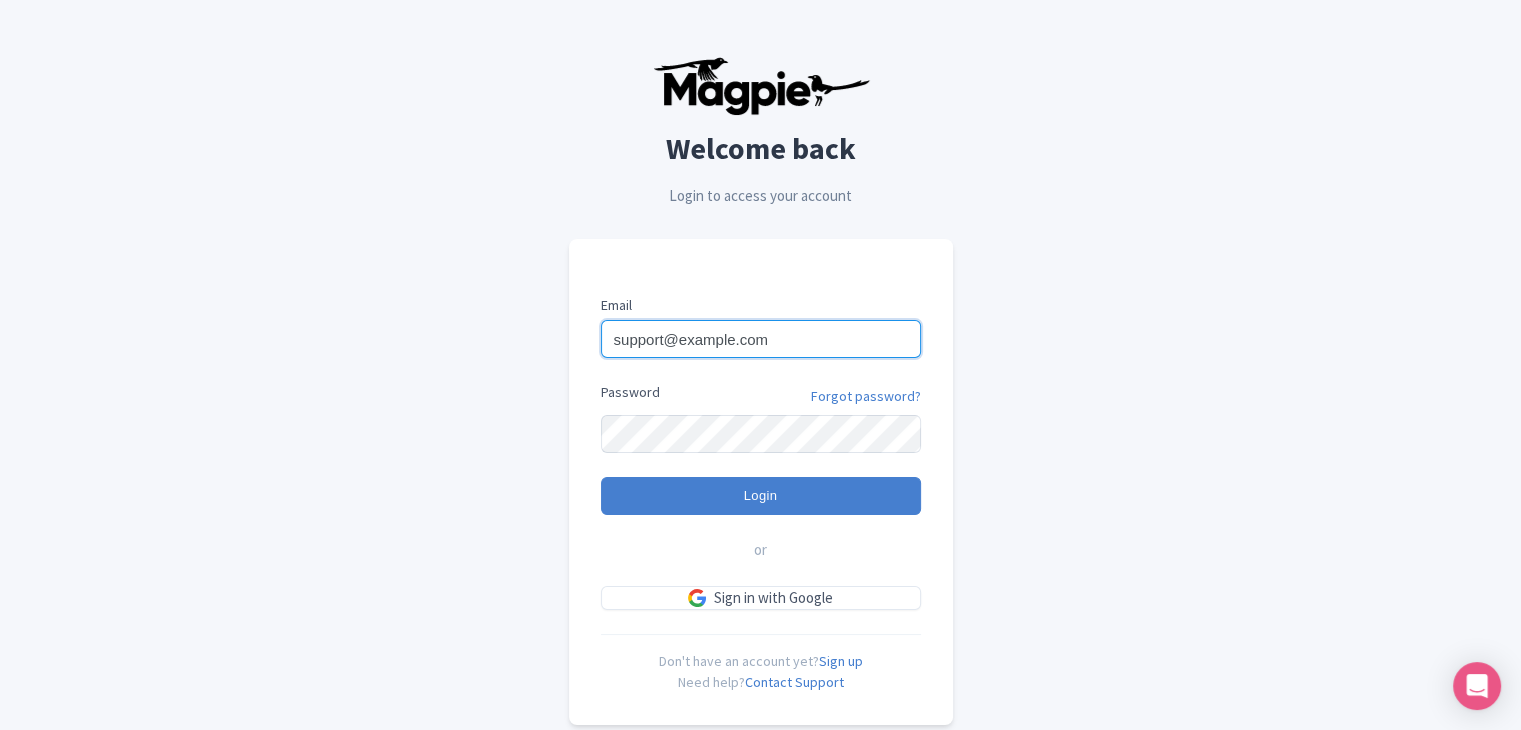 type on "support@malaysia-experience.com" 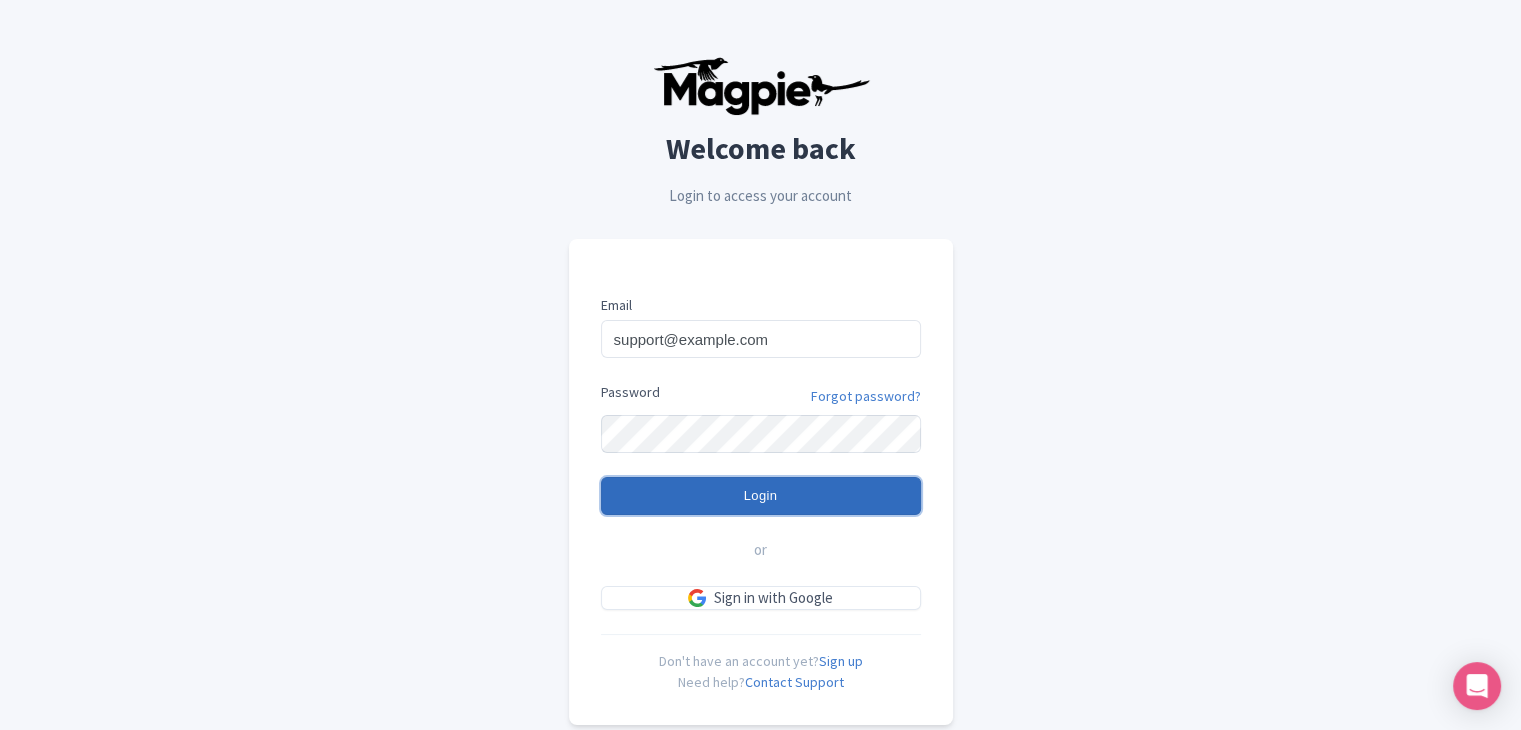 click on "Login" at bounding box center [761, 496] 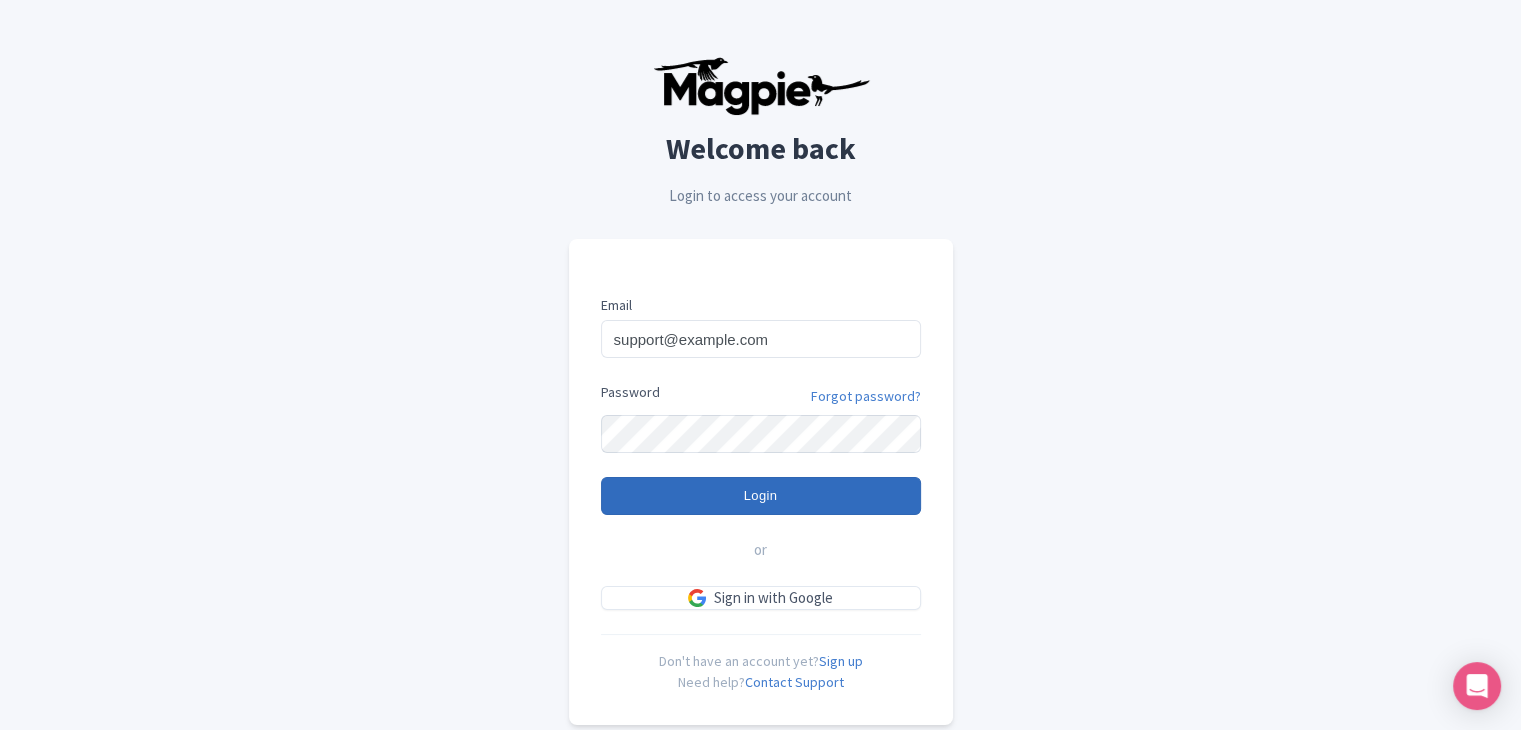 type on "Logging in..." 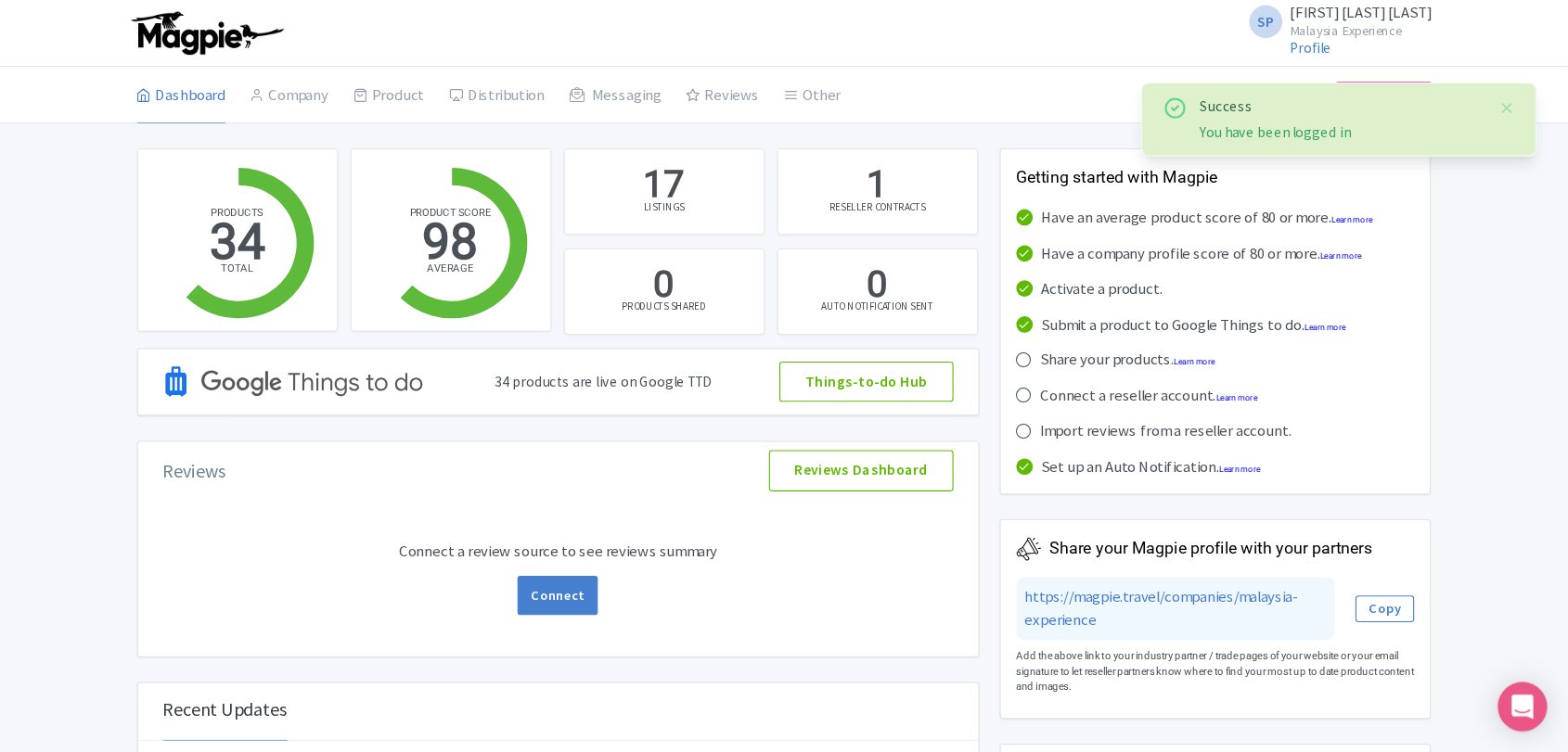 scroll, scrollTop: 0, scrollLeft: 0, axis: both 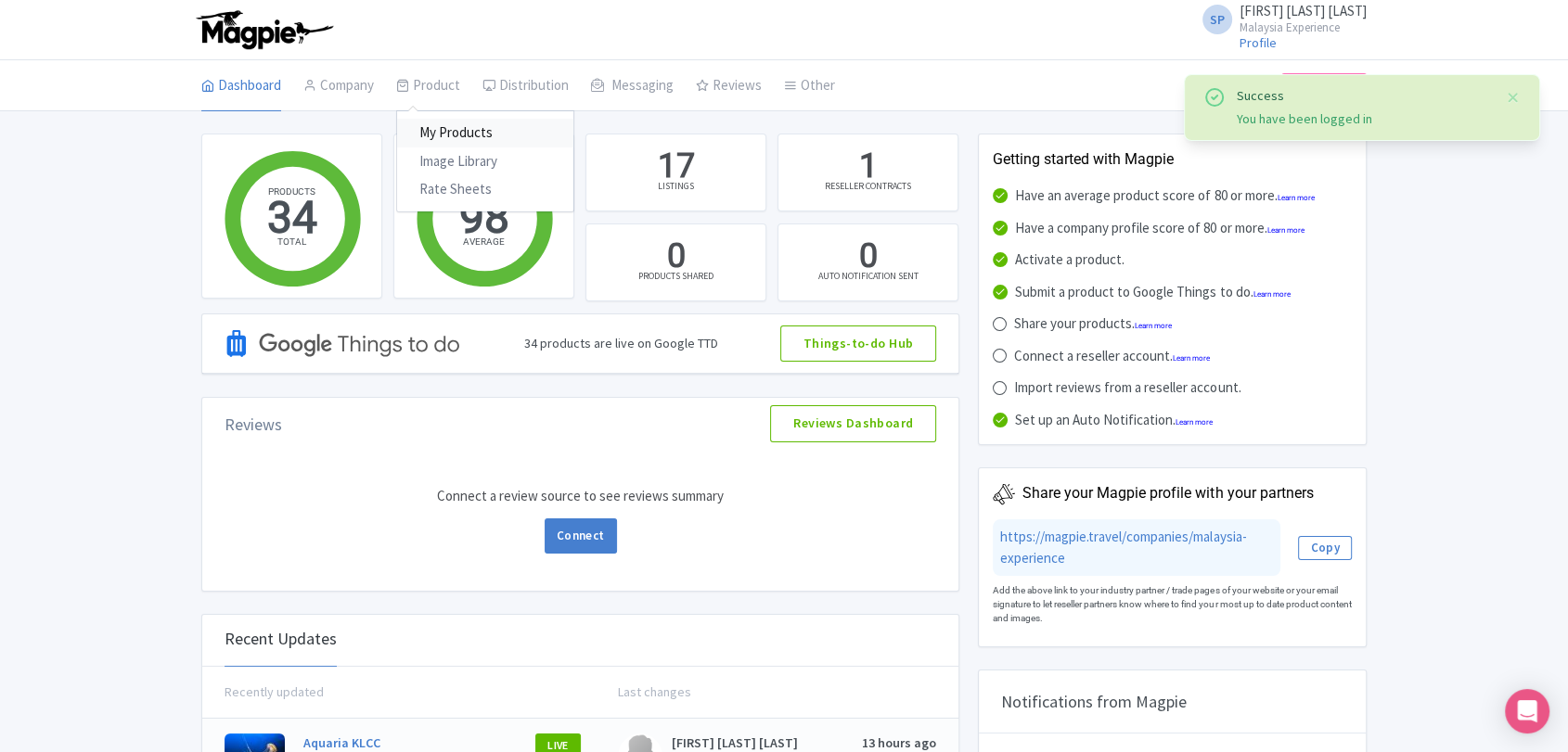 click on "My Products" at bounding box center [485, 133] 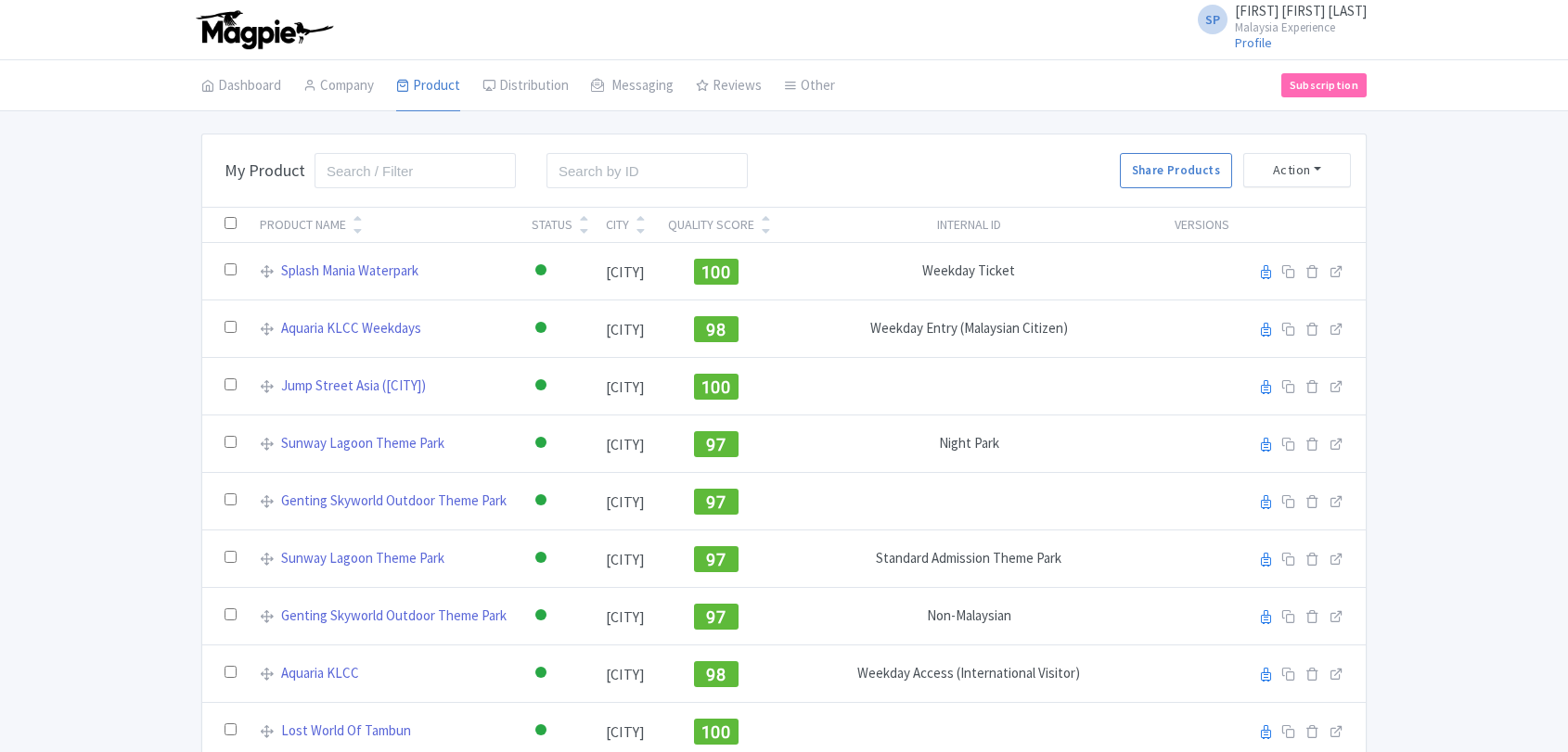 scroll, scrollTop: 0, scrollLeft: 0, axis: both 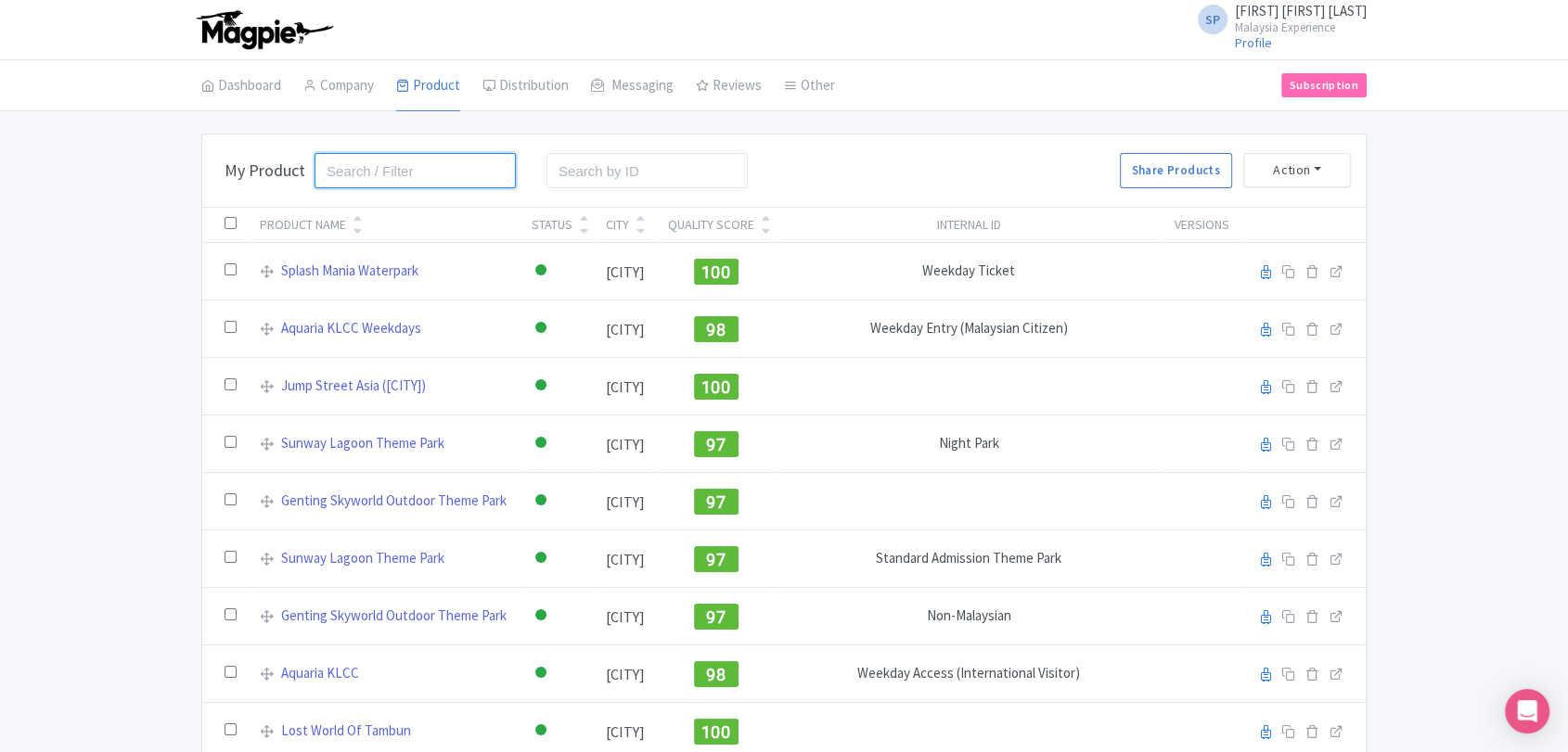 click at bounding box center [415, 171] 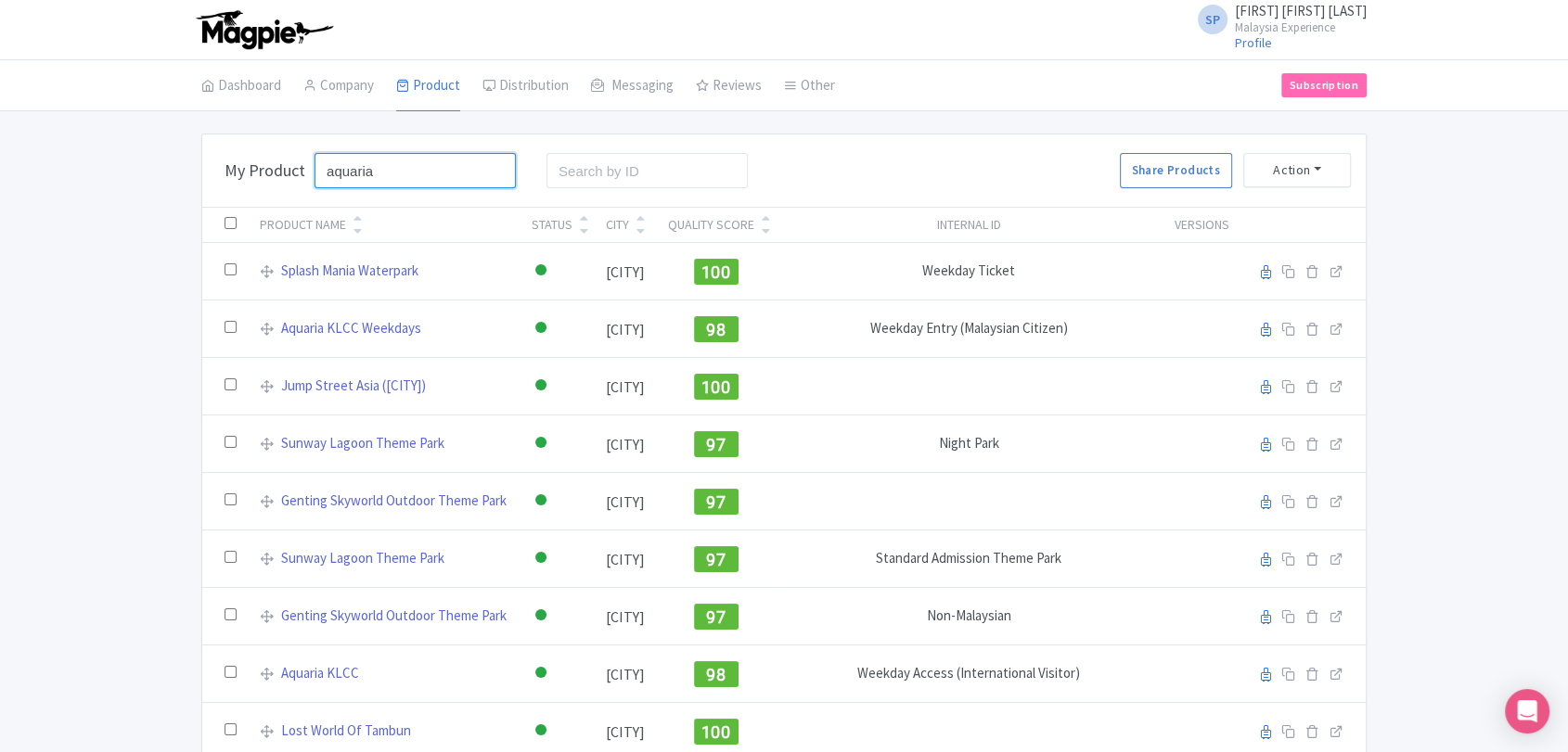 type on "aquaria" 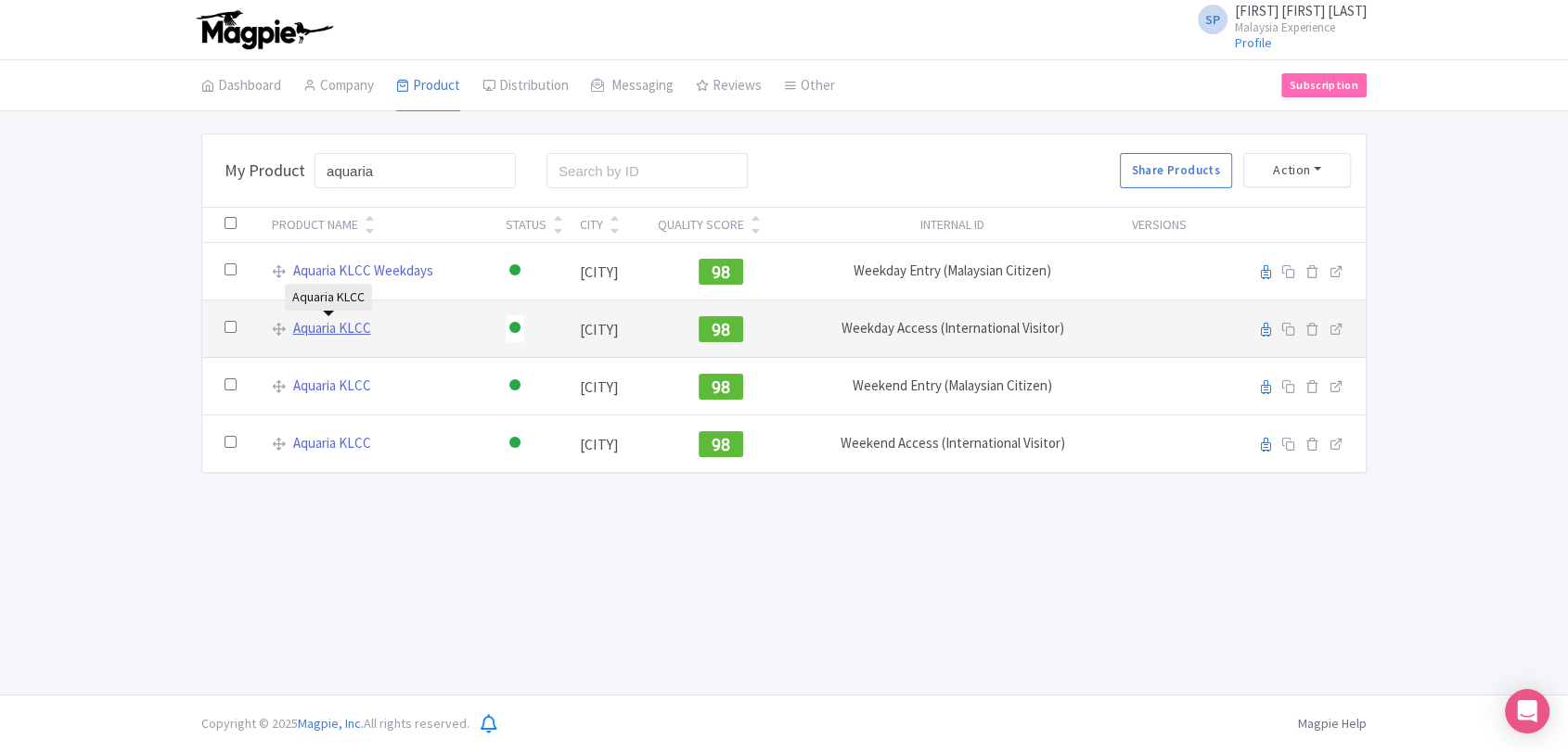 click on "Aquaria  KLCC" at bounding box center (332, 328) 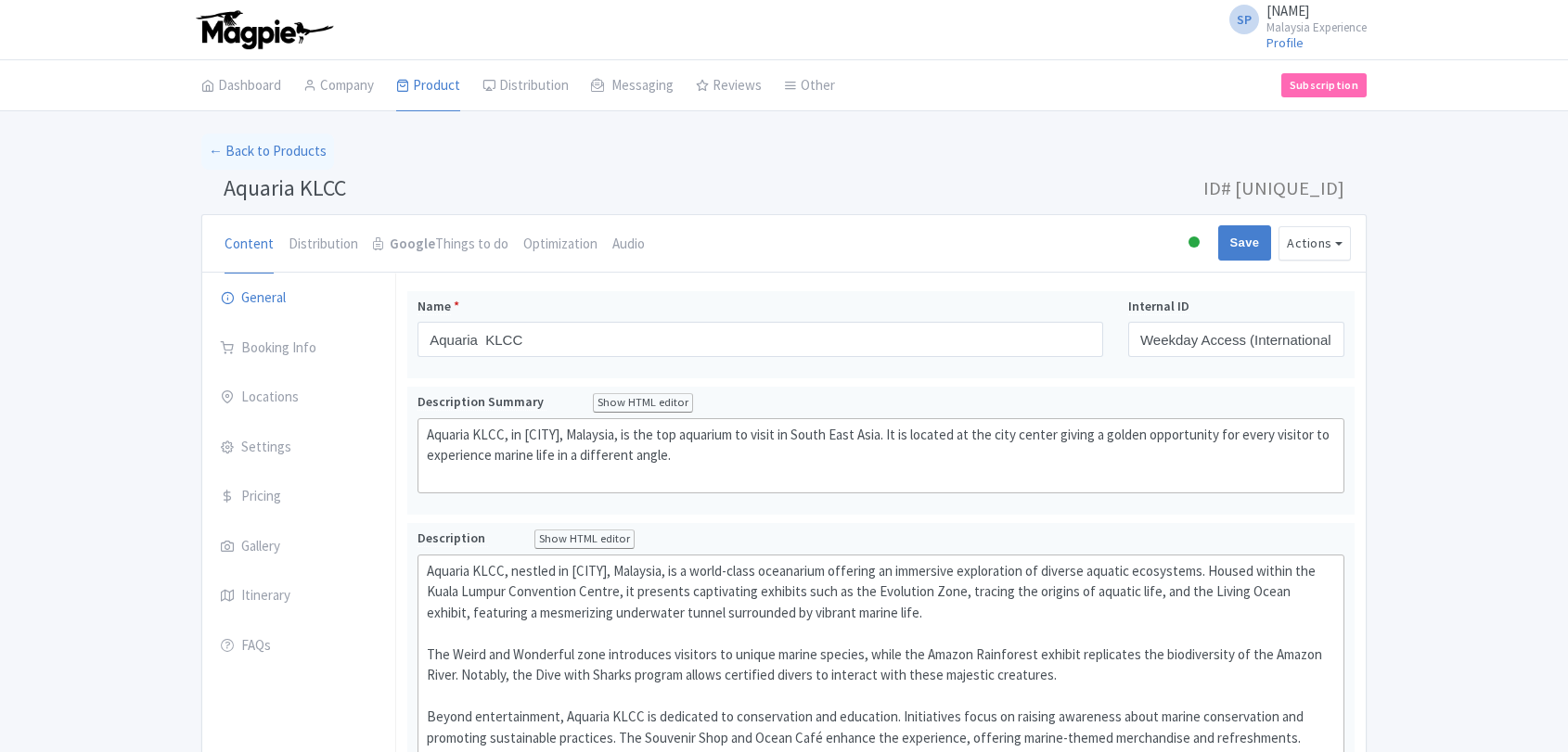 scroll, scrollTop: 0, scrollLeft: 0, axis: both 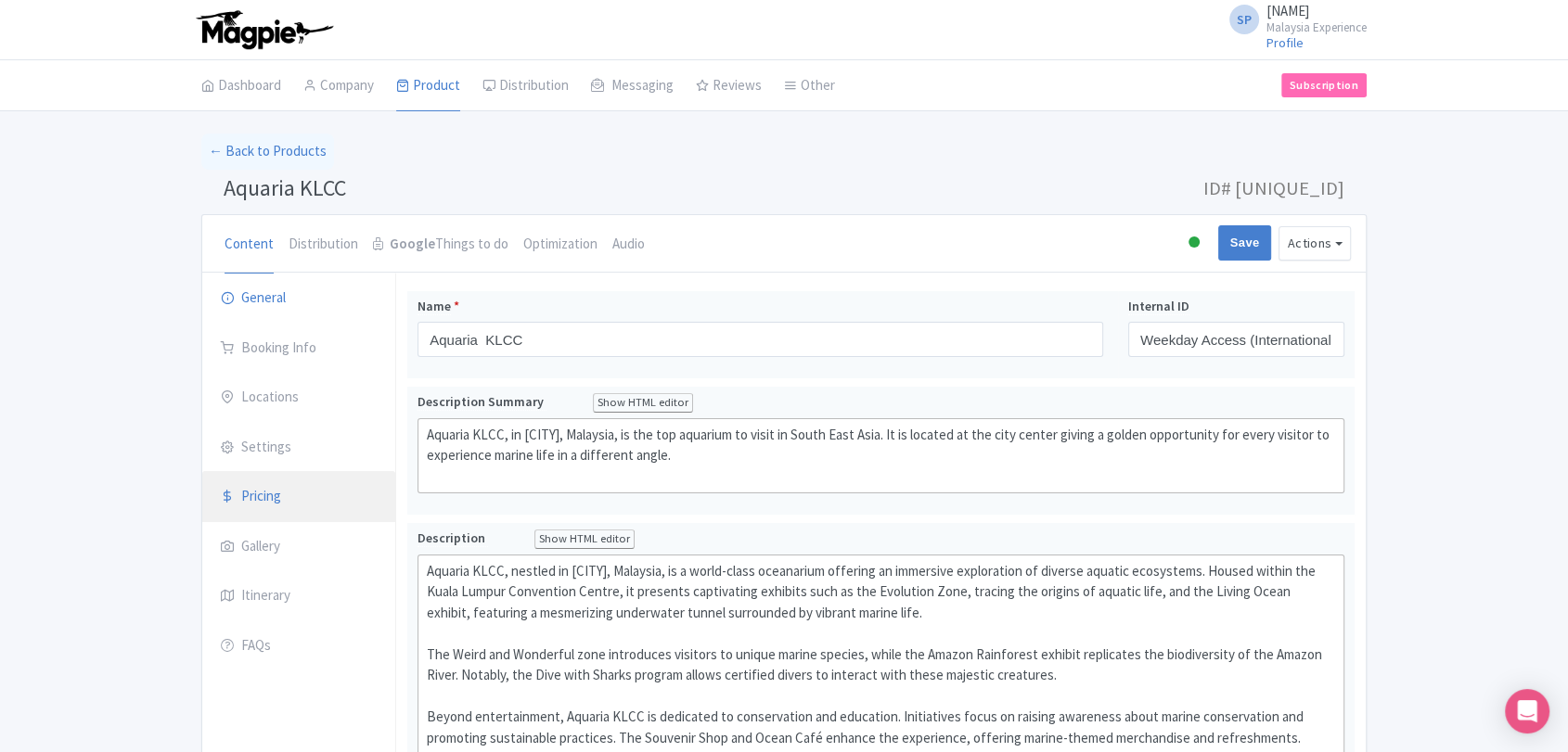 click on "Pricing" at bounding box center (299, 497) 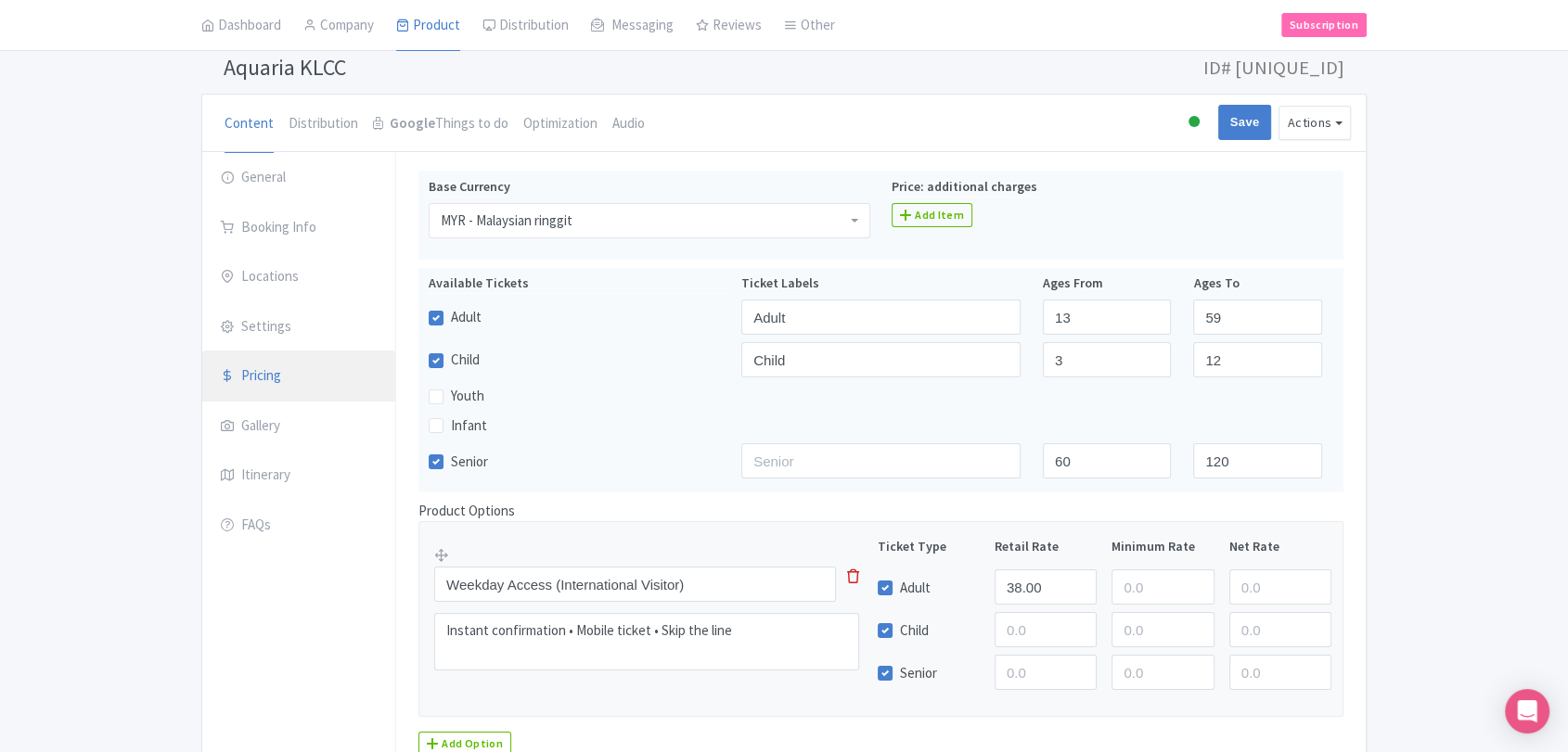scroll, scrollTop: 0, scrollLeft: 0, axis: both 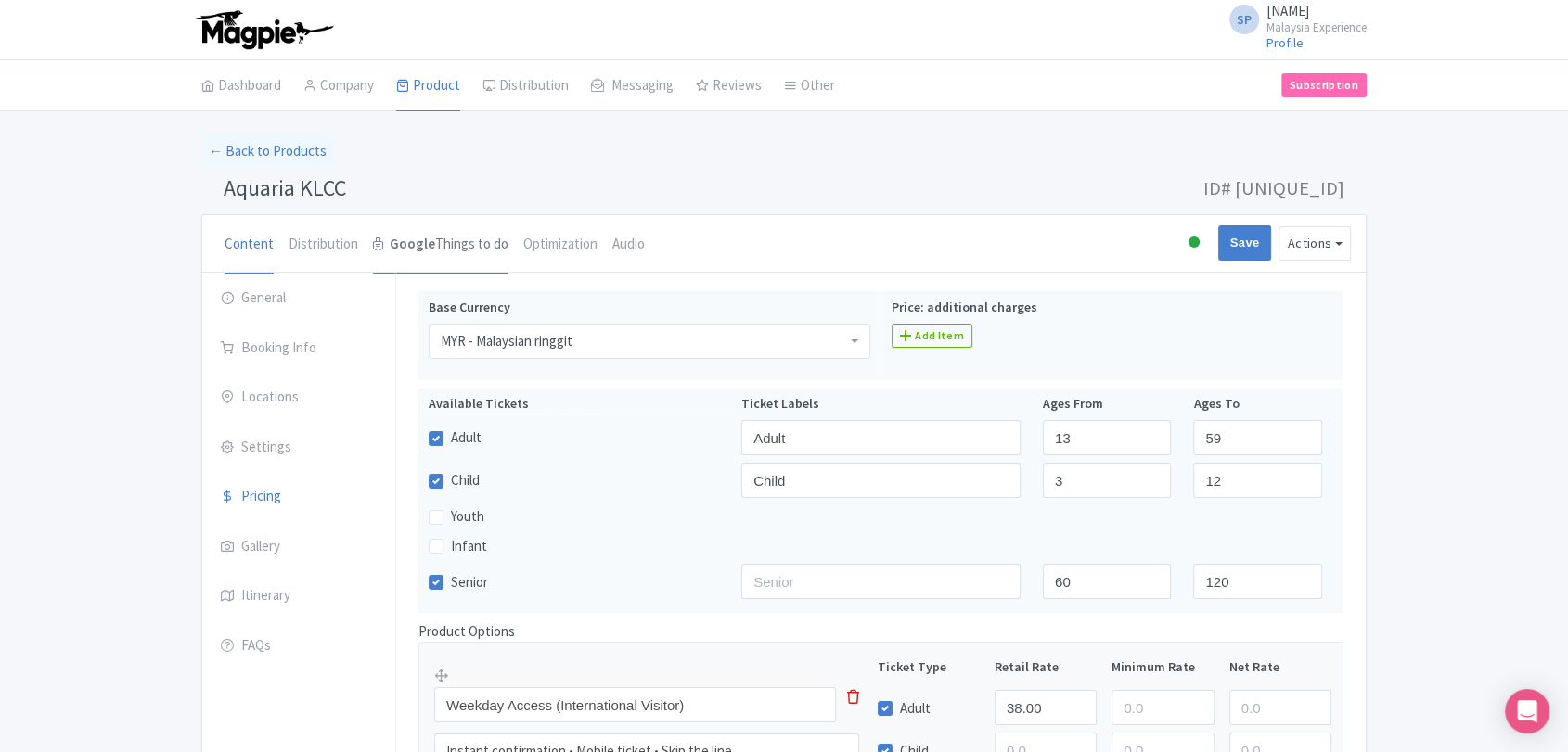 click on "Google  Things to do" at bounding box center (441, 245) 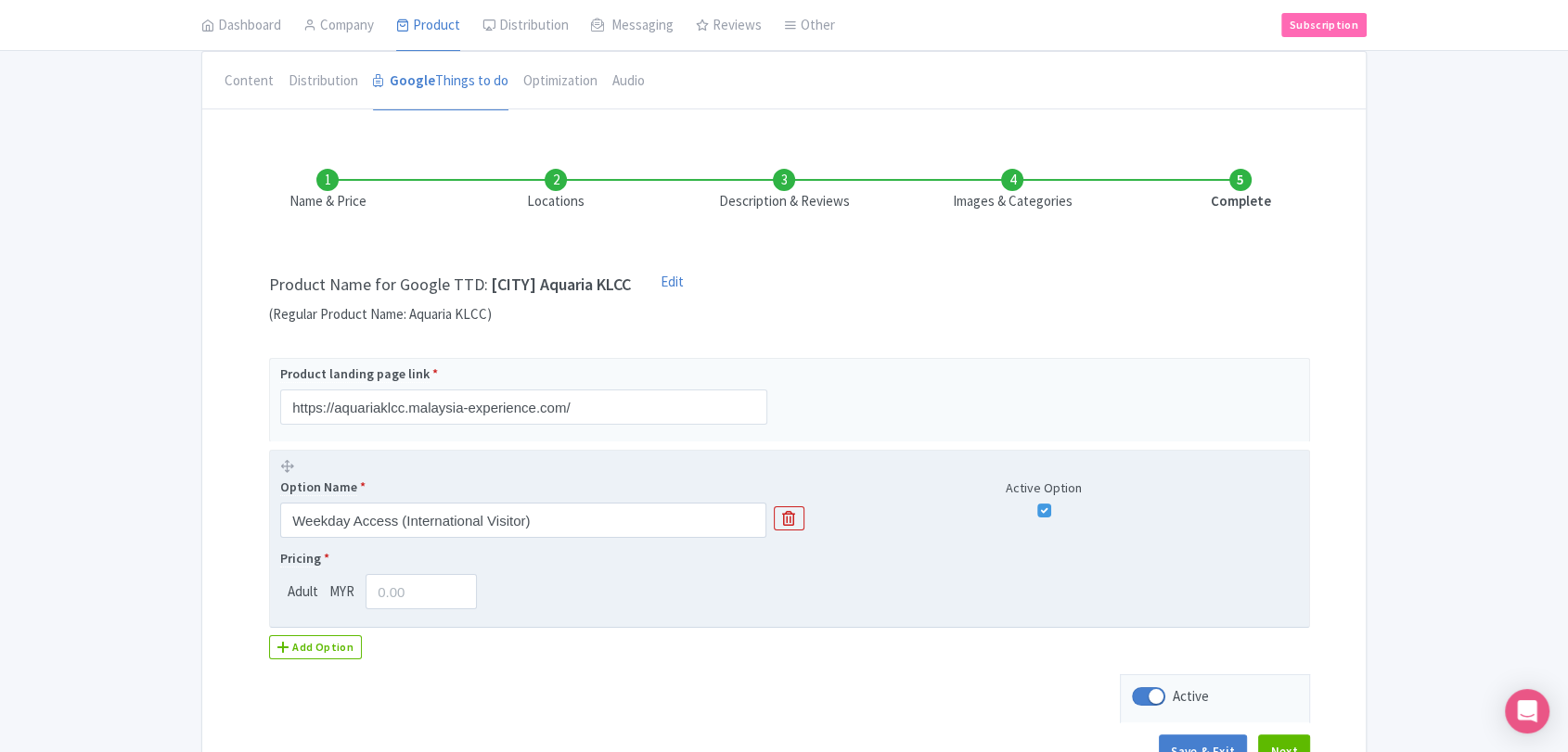 scroll, scrollTop: 289, scrollLeft: 0, axis: vertical 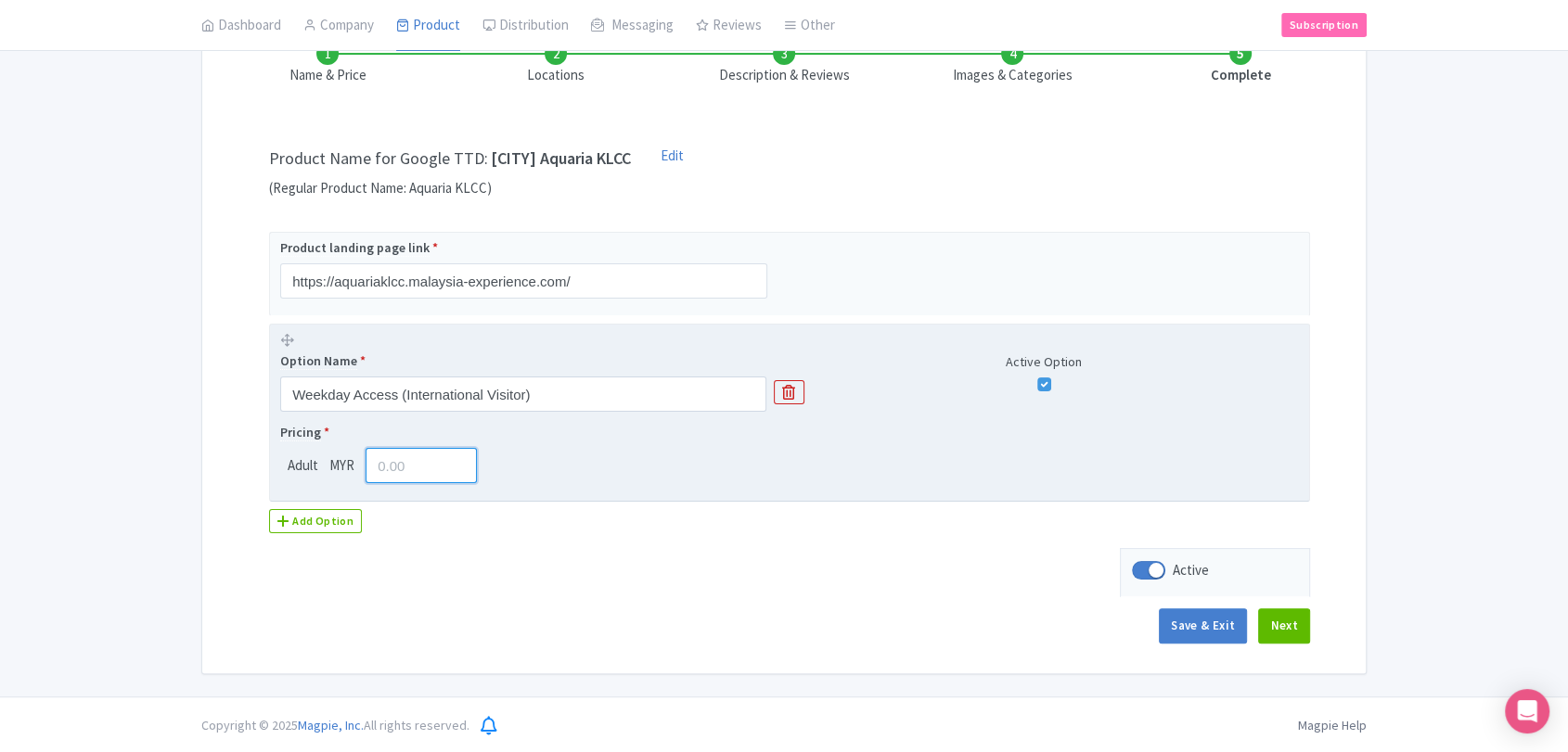 drag, startPoint x: 445, startPoint y: 458, endPoint x: 272, endPoint y: 467, distance: 173.23395 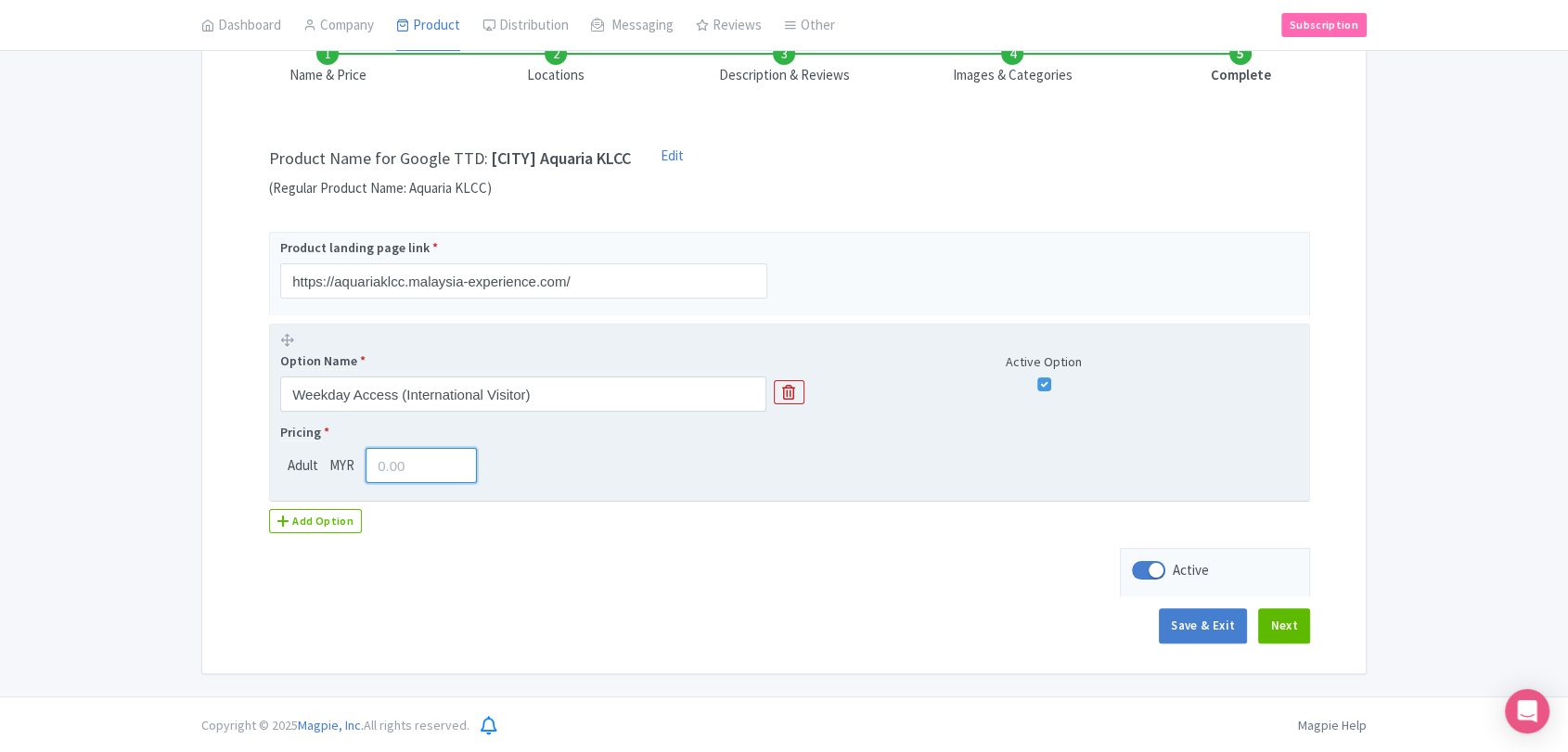 click on "[PRICE]" at bounding box center [421, 465] 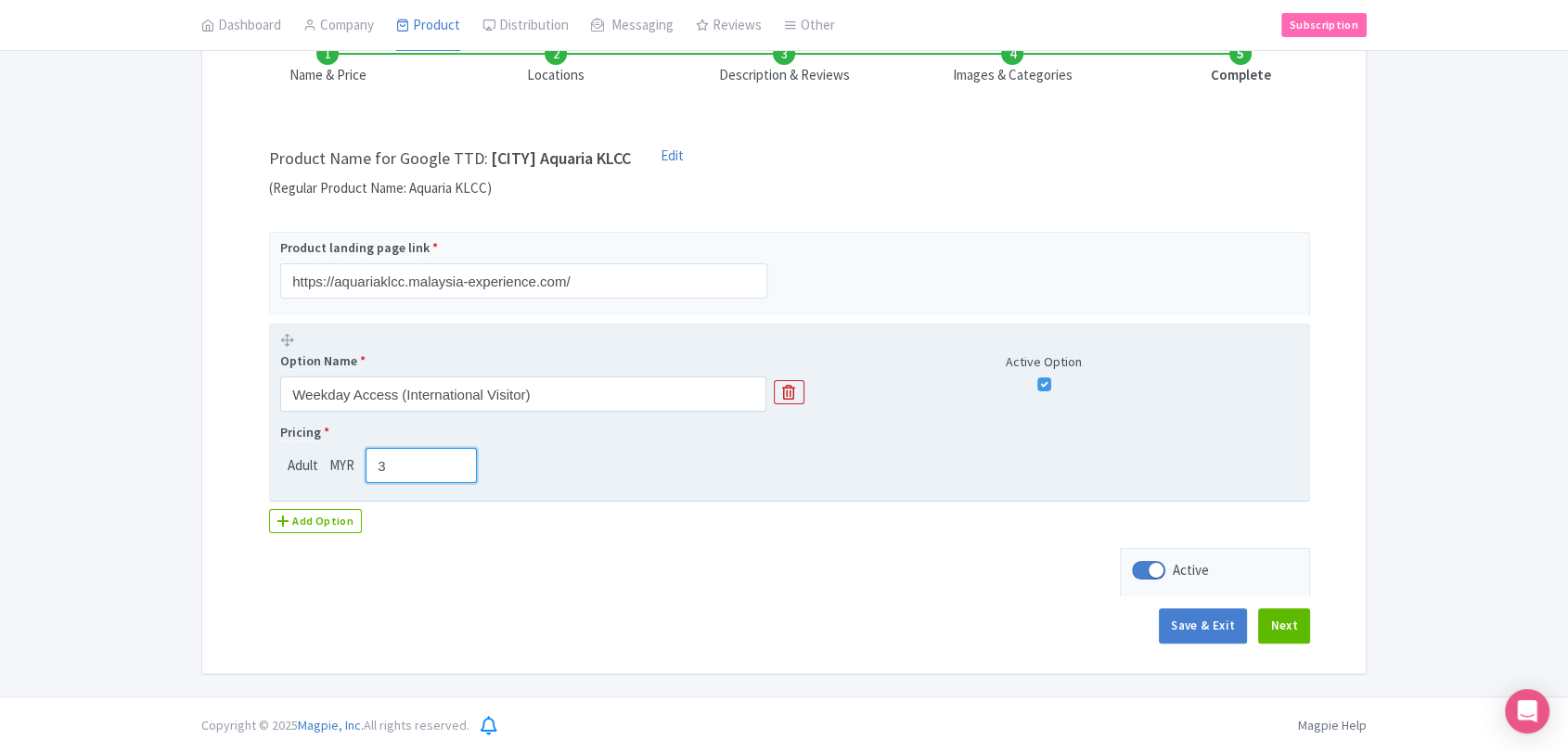 click on "3" at bounding box center [421, 465] 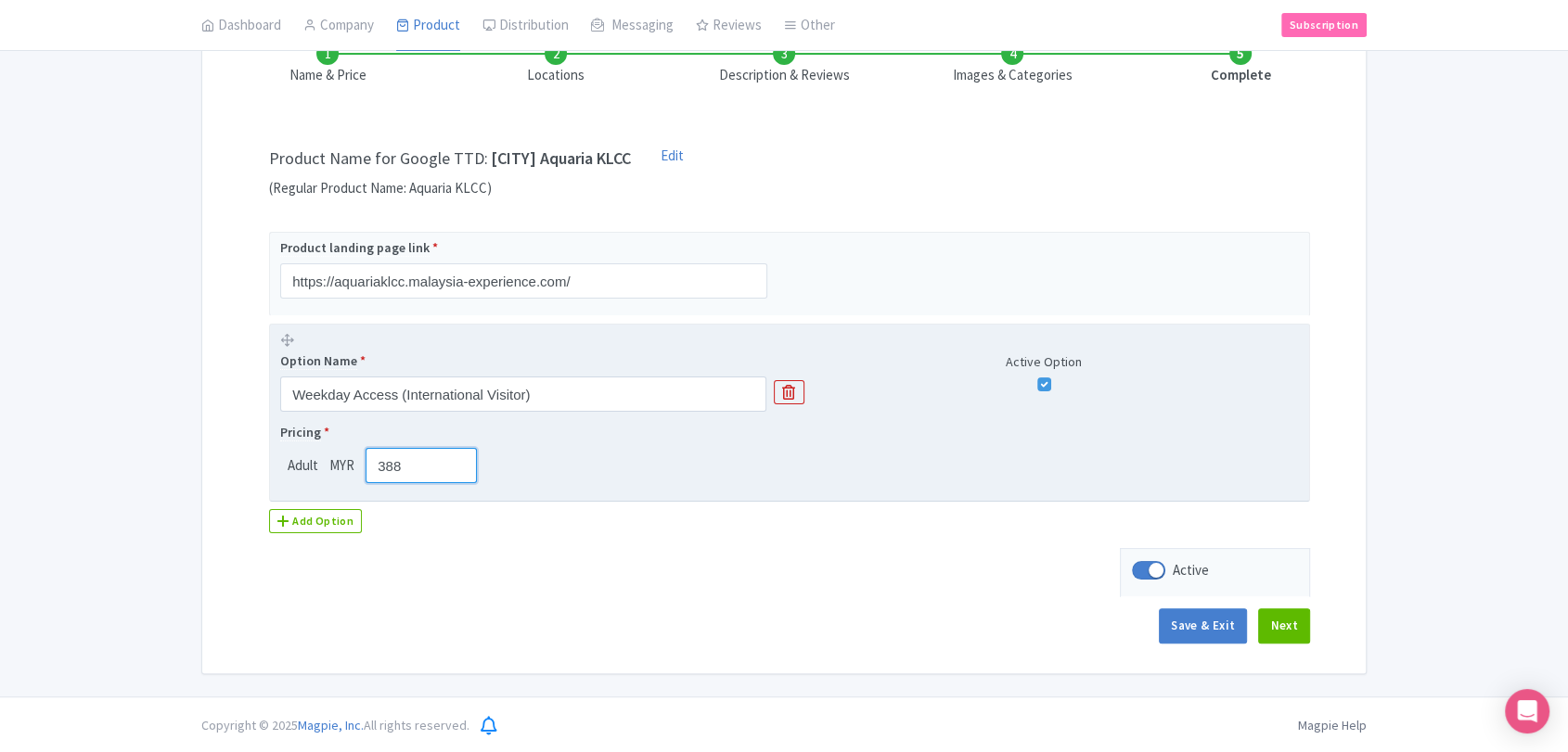 click on "388" at bounding box center (421, 465) 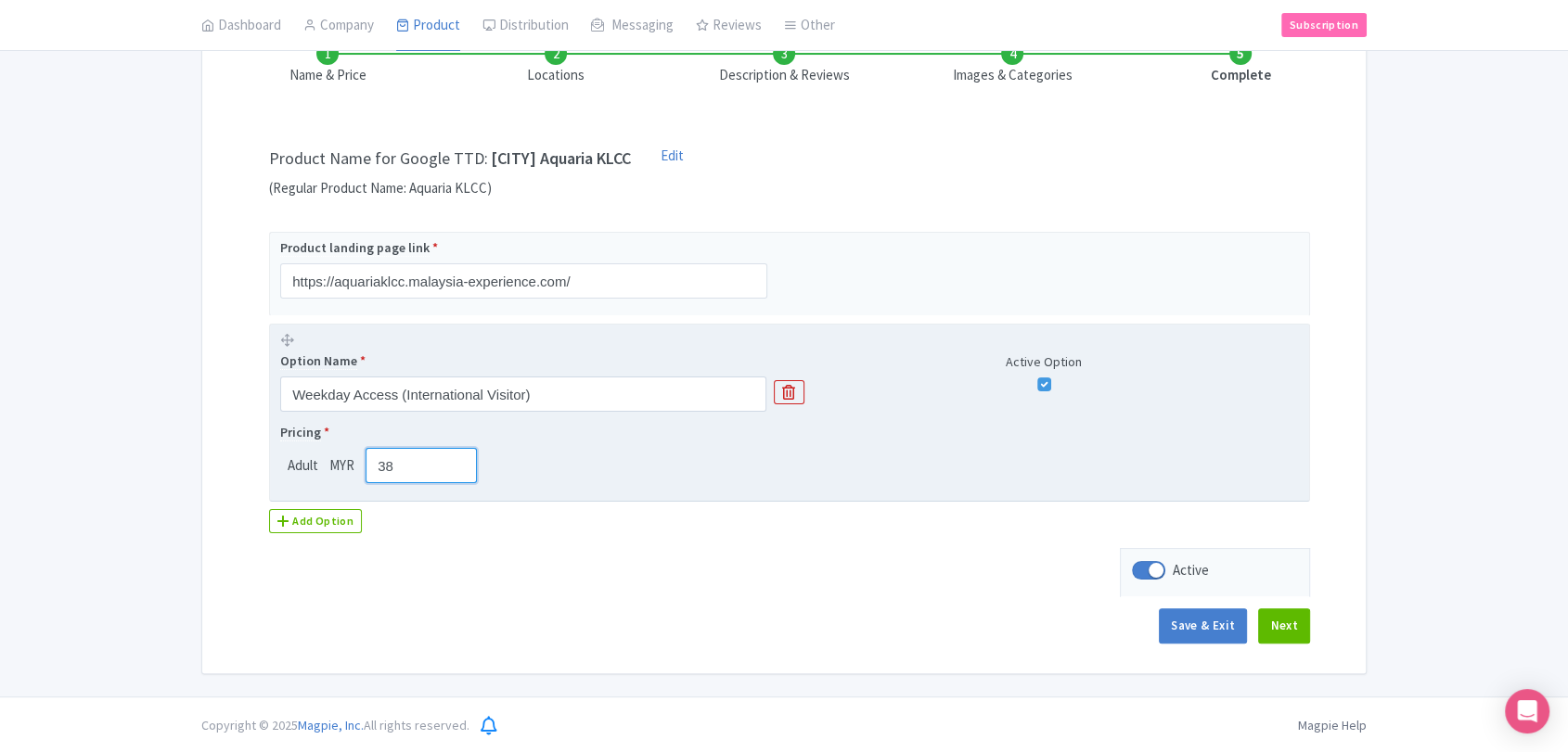 click on "38" at bounding box center [421, 465] 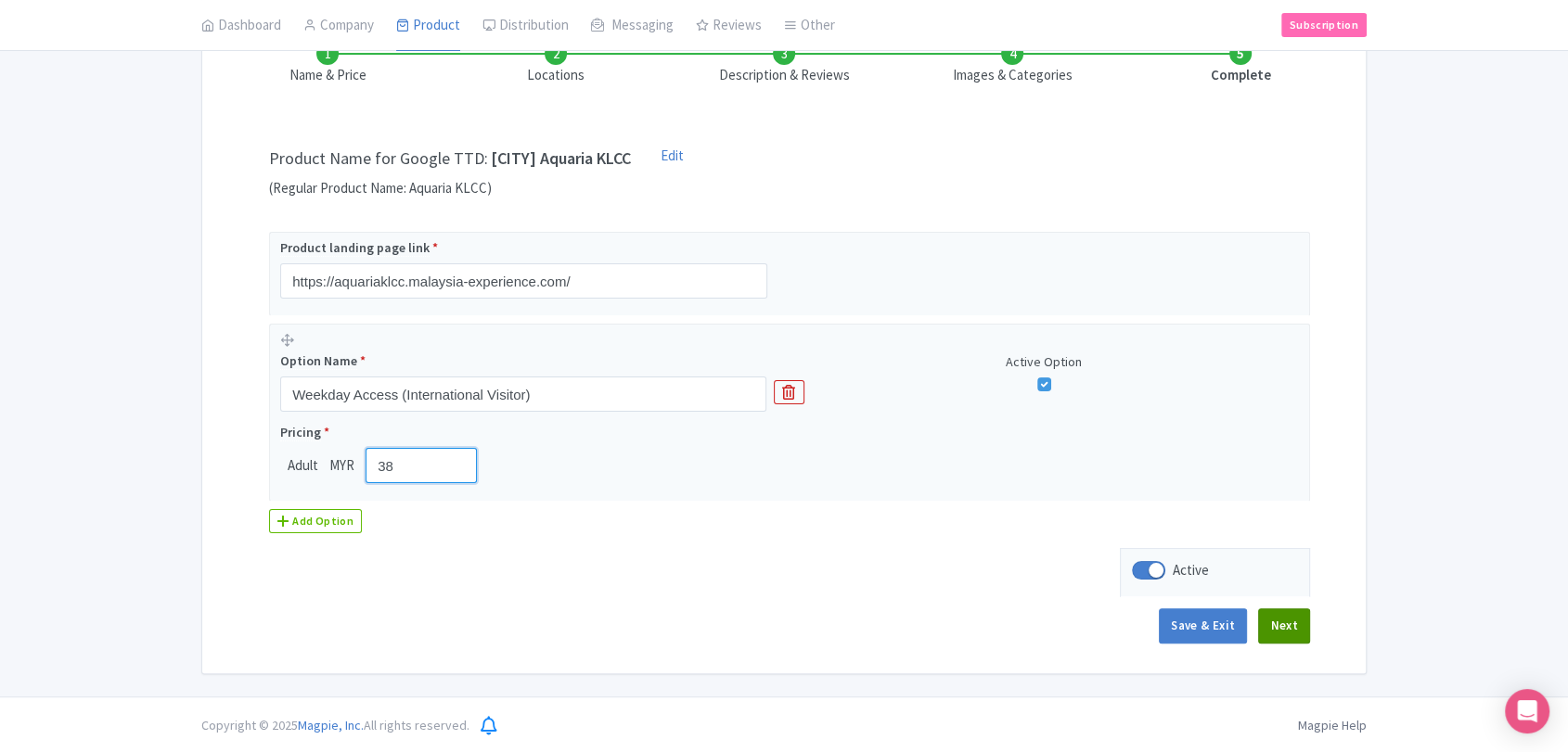 type on "38" 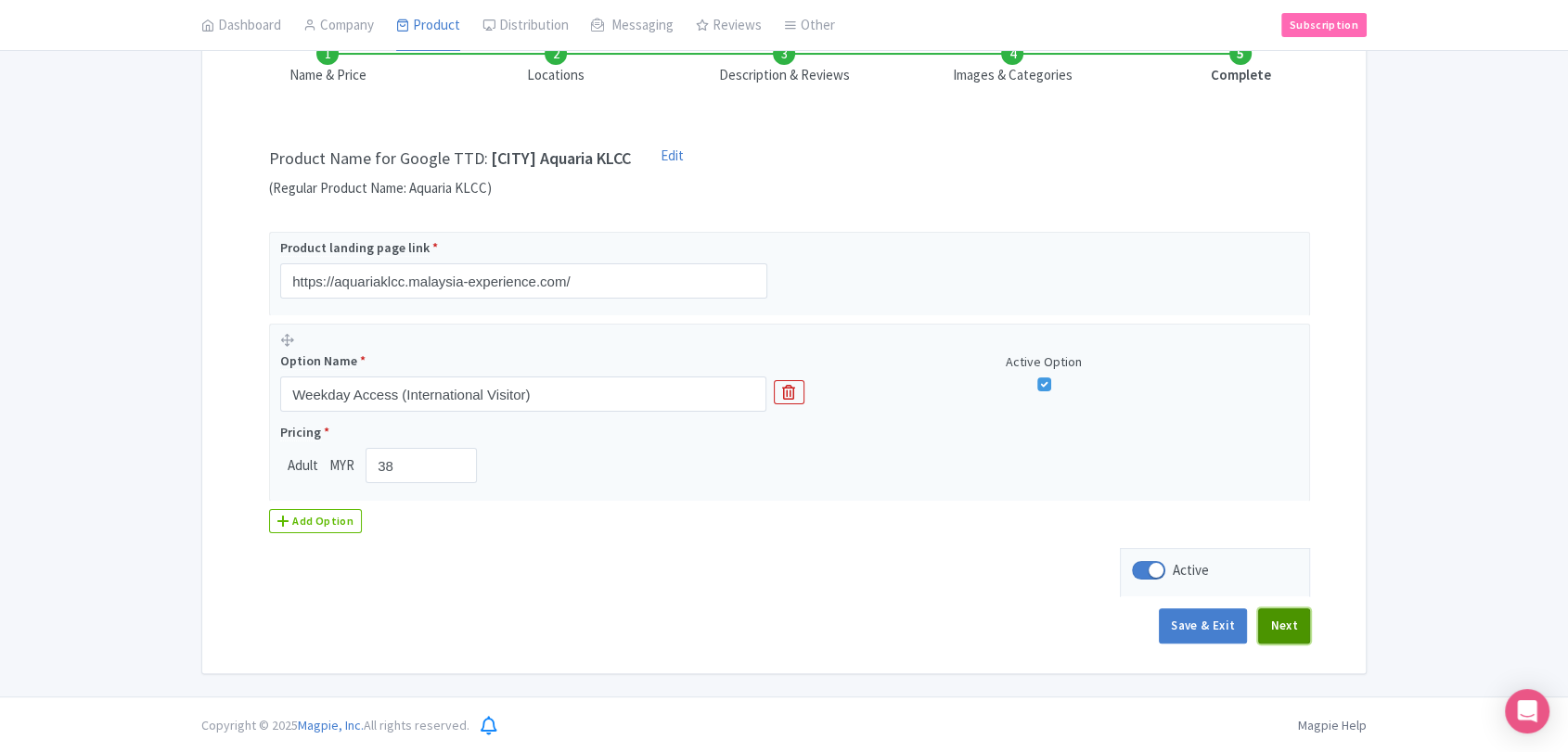 click on "Next" at bounding box center (1284, 626) 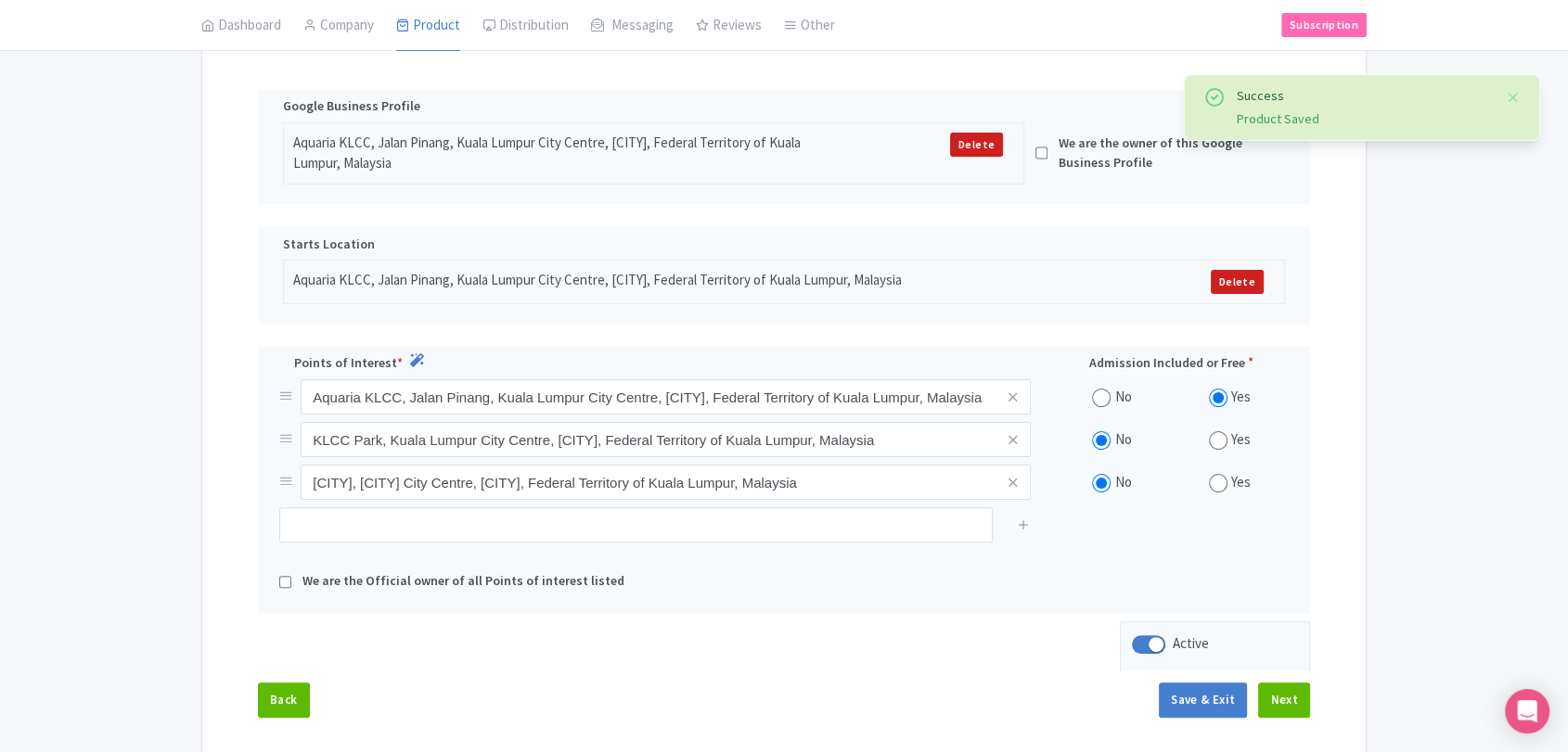 scroll, scrollTop: 477, scrollLeft: 0, axis: vertical 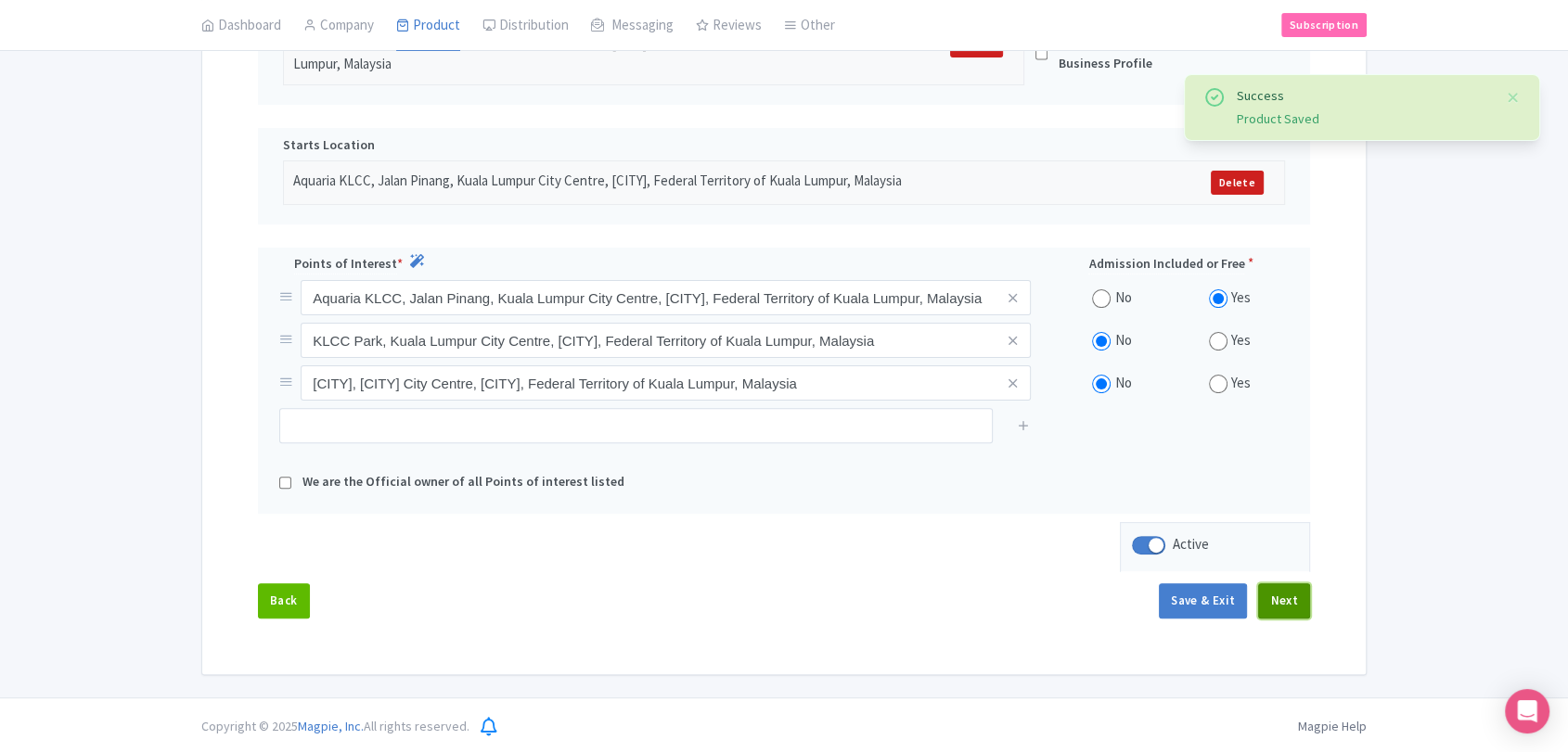 click on "Next" at bounding box center [1284, 601] 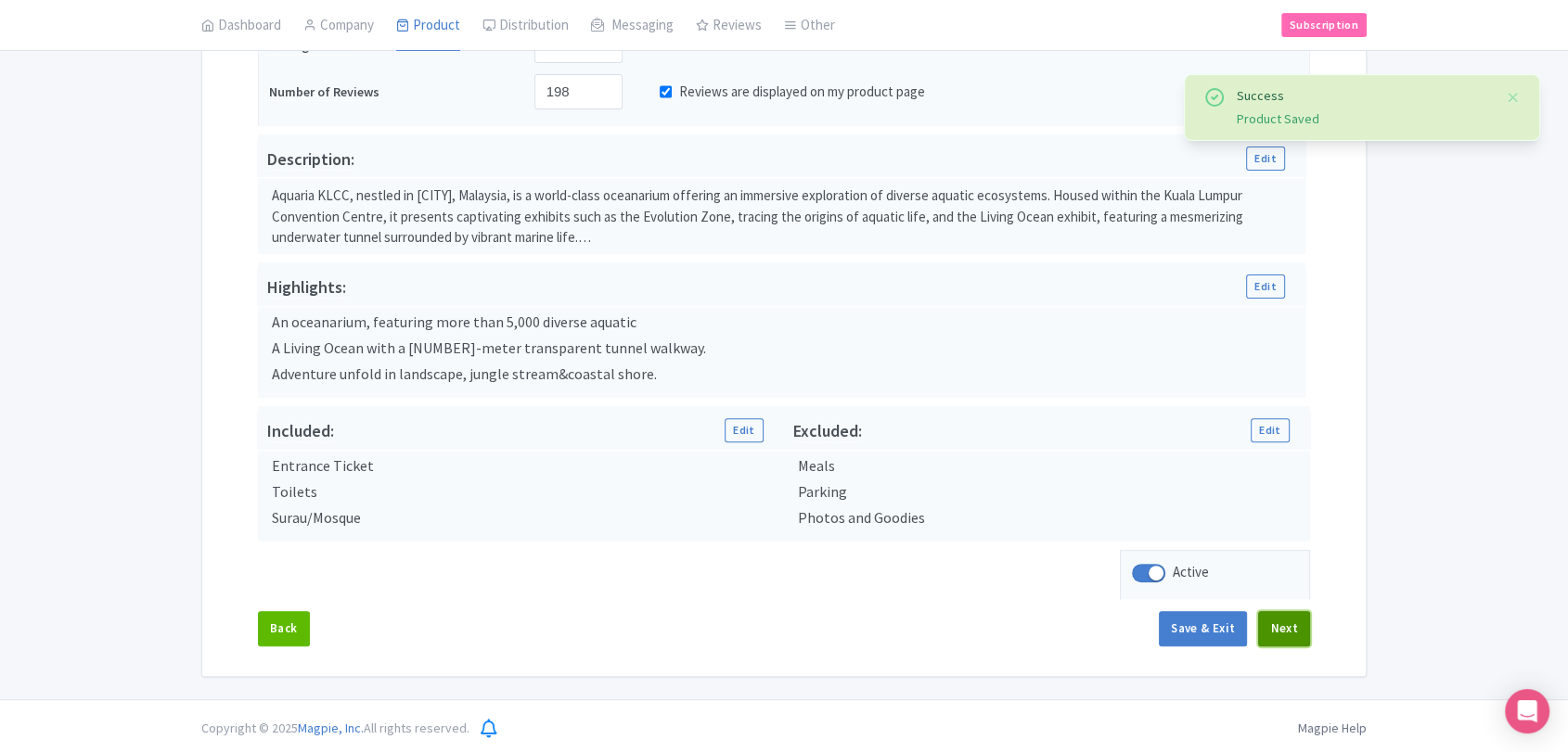 click on "Next" at bounding box center [1284, 629] 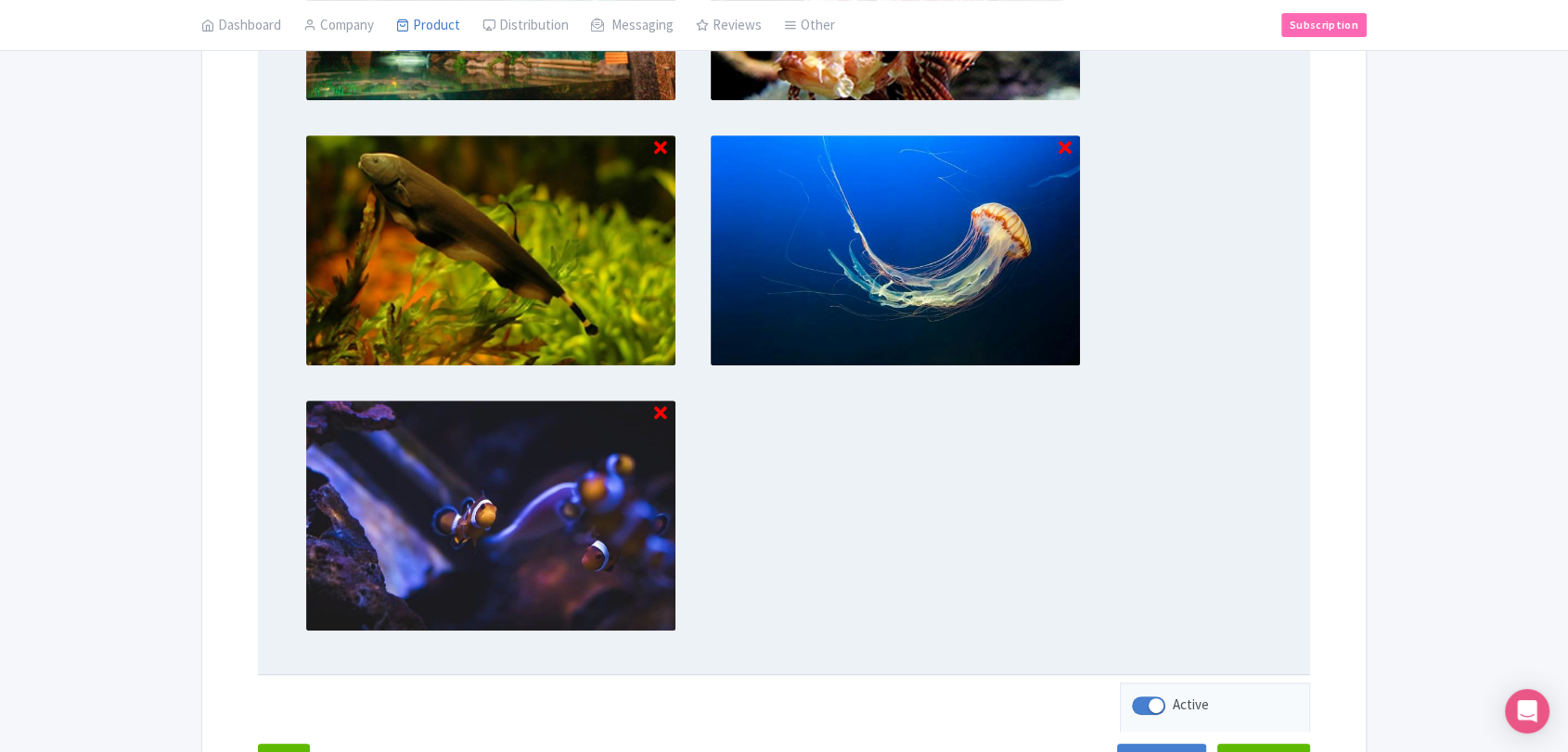 scroll, scrollTop: 936, scrollLeft: 0, axis: vertical 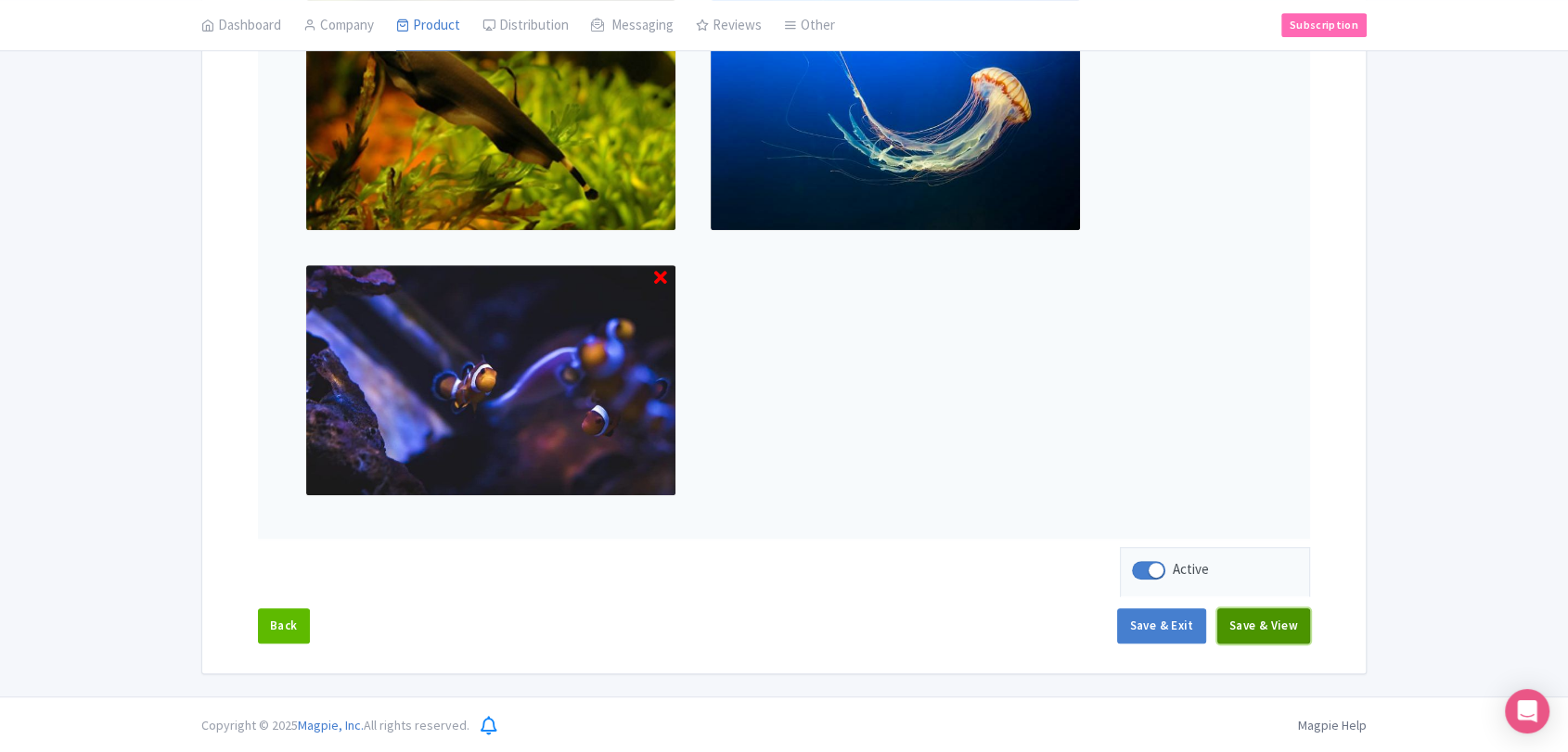 click on "Save & View" at bounding box center (1264, 626) 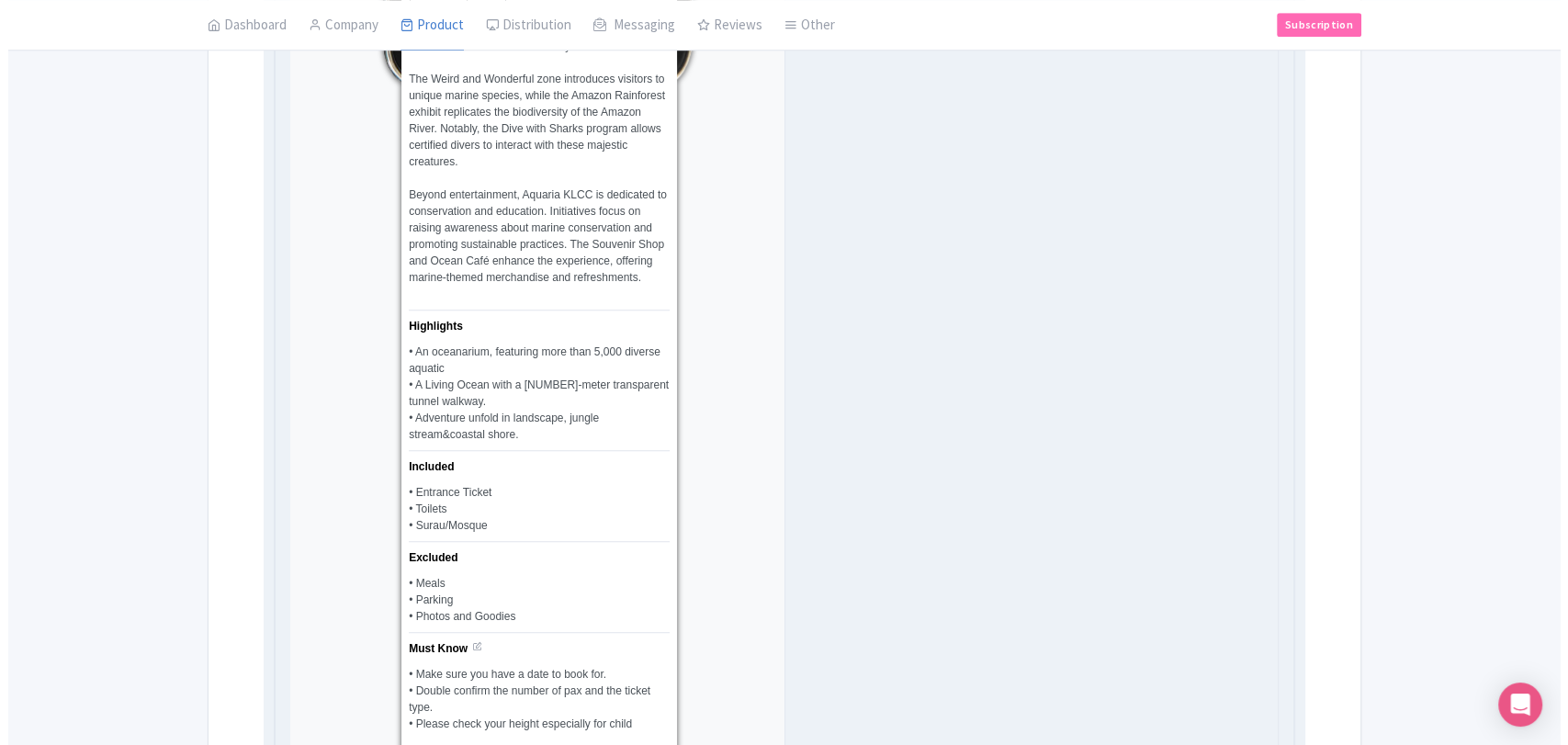 scroll, scrollTop: 1540, scrollLeft: 0, axis: vertical 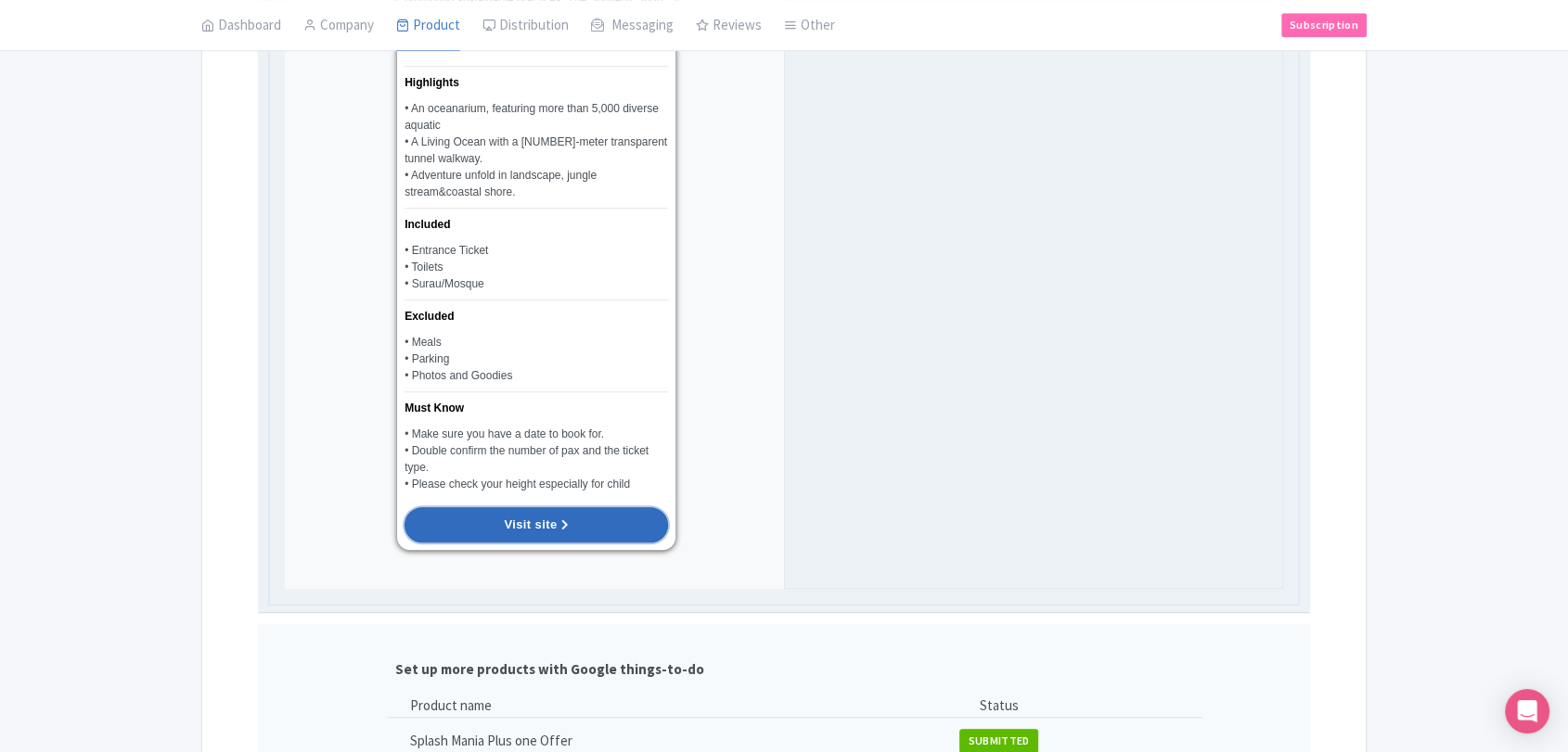 click at bounding box center [564, 525] 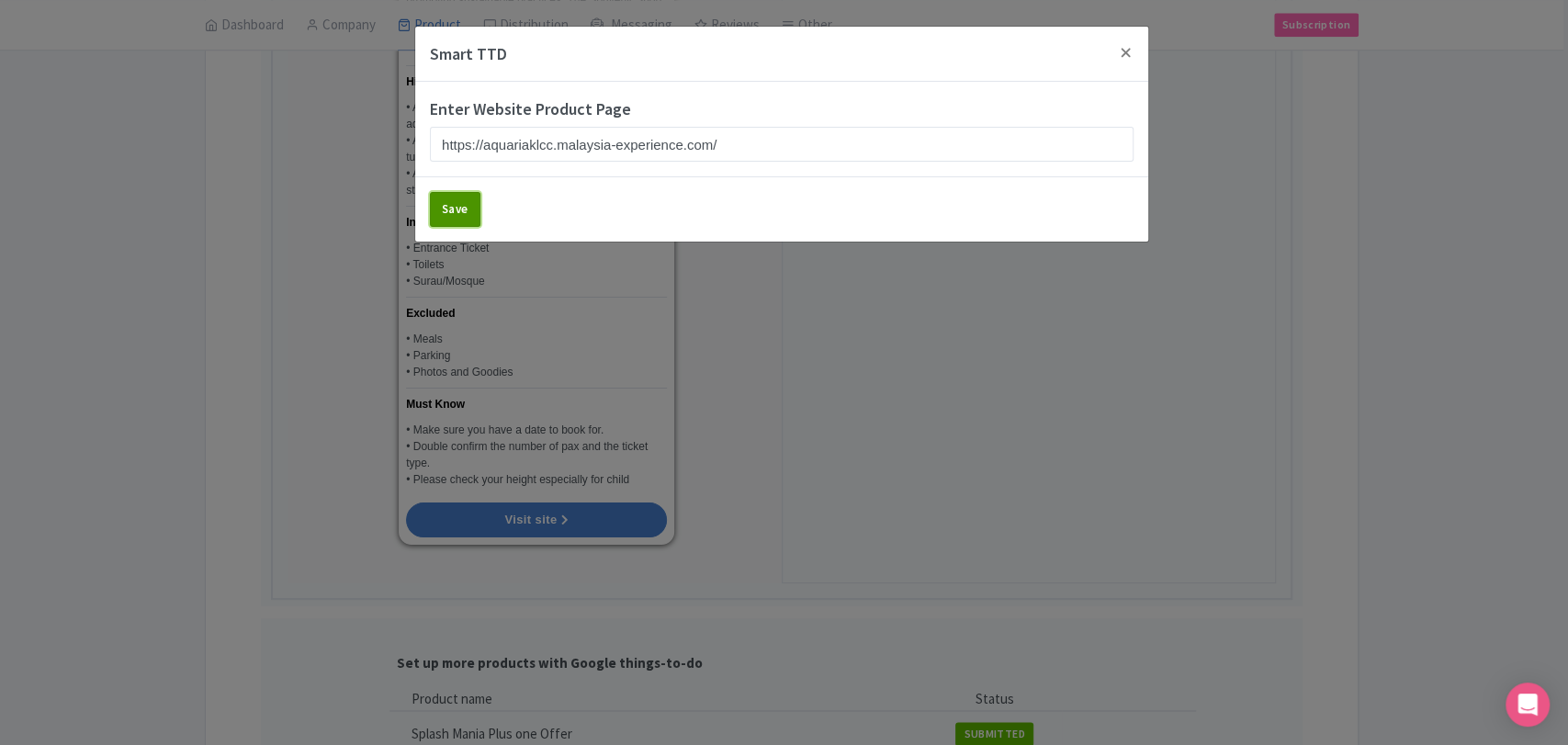 click on "Save" at bounding box center (455, 209) 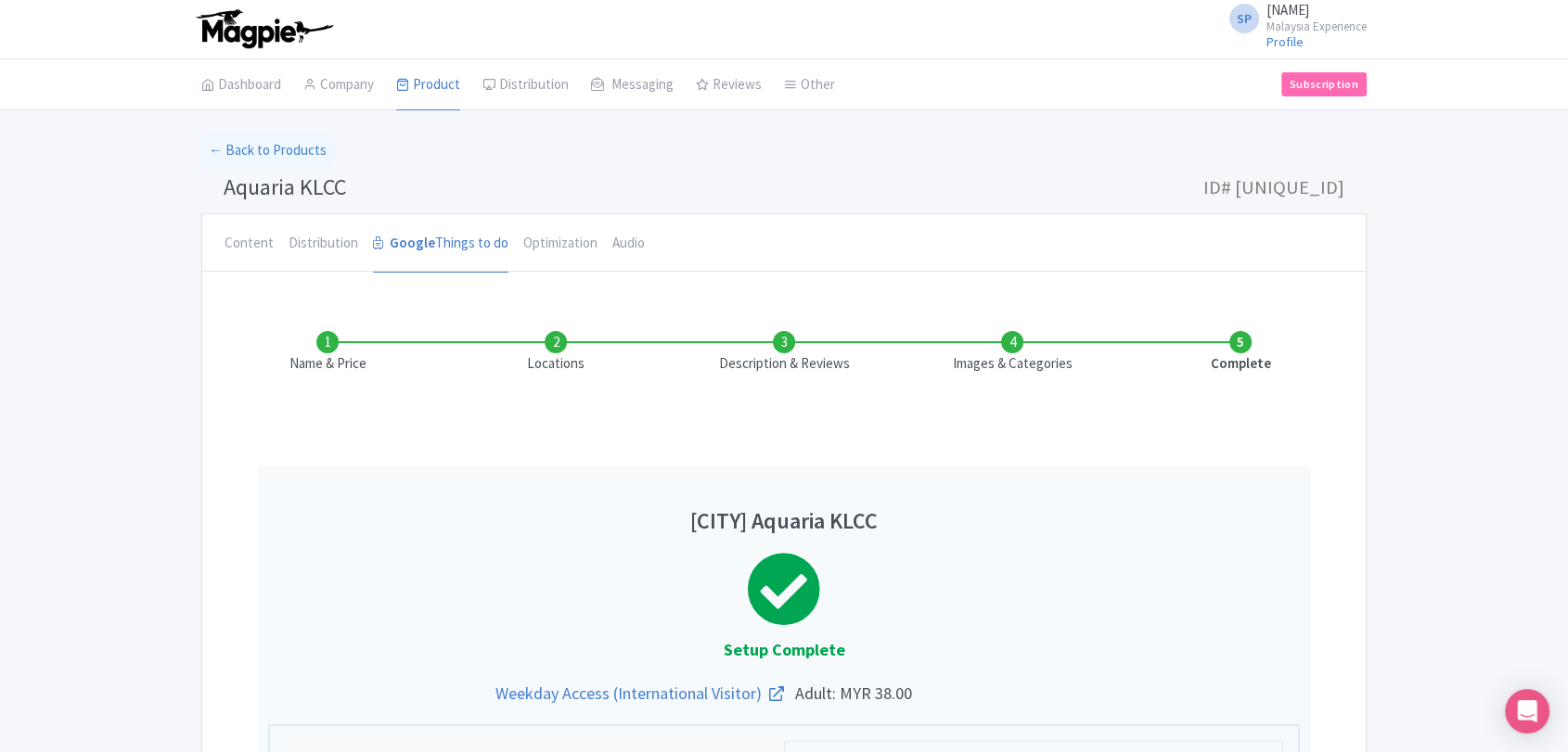 scroll, scrollTop: 0, scrollLeft: 0, axis: both 